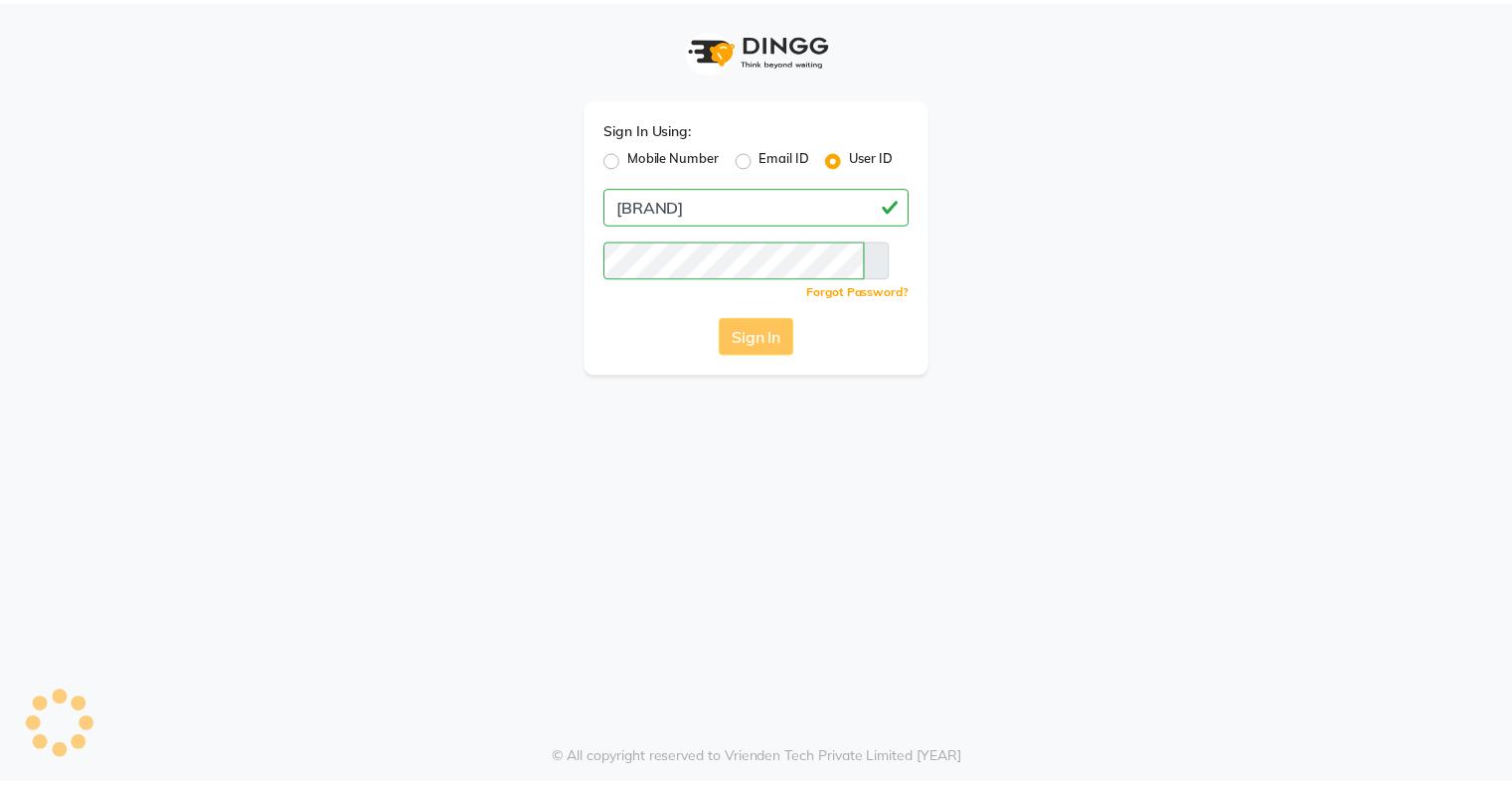 scroll, scrollTop: 0, scrollLeft: 0, axis: both 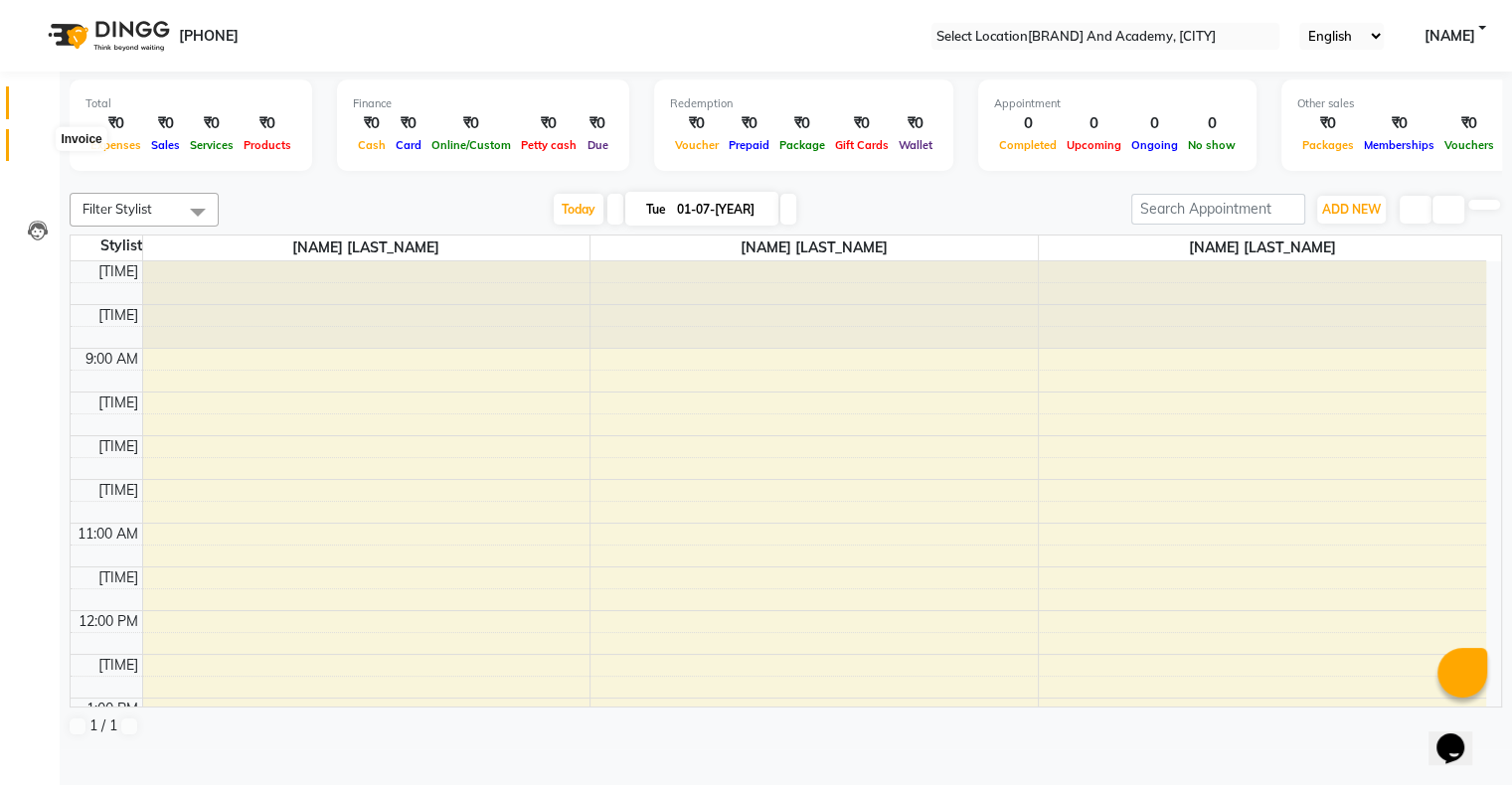 click at bounding box center (38, 150) 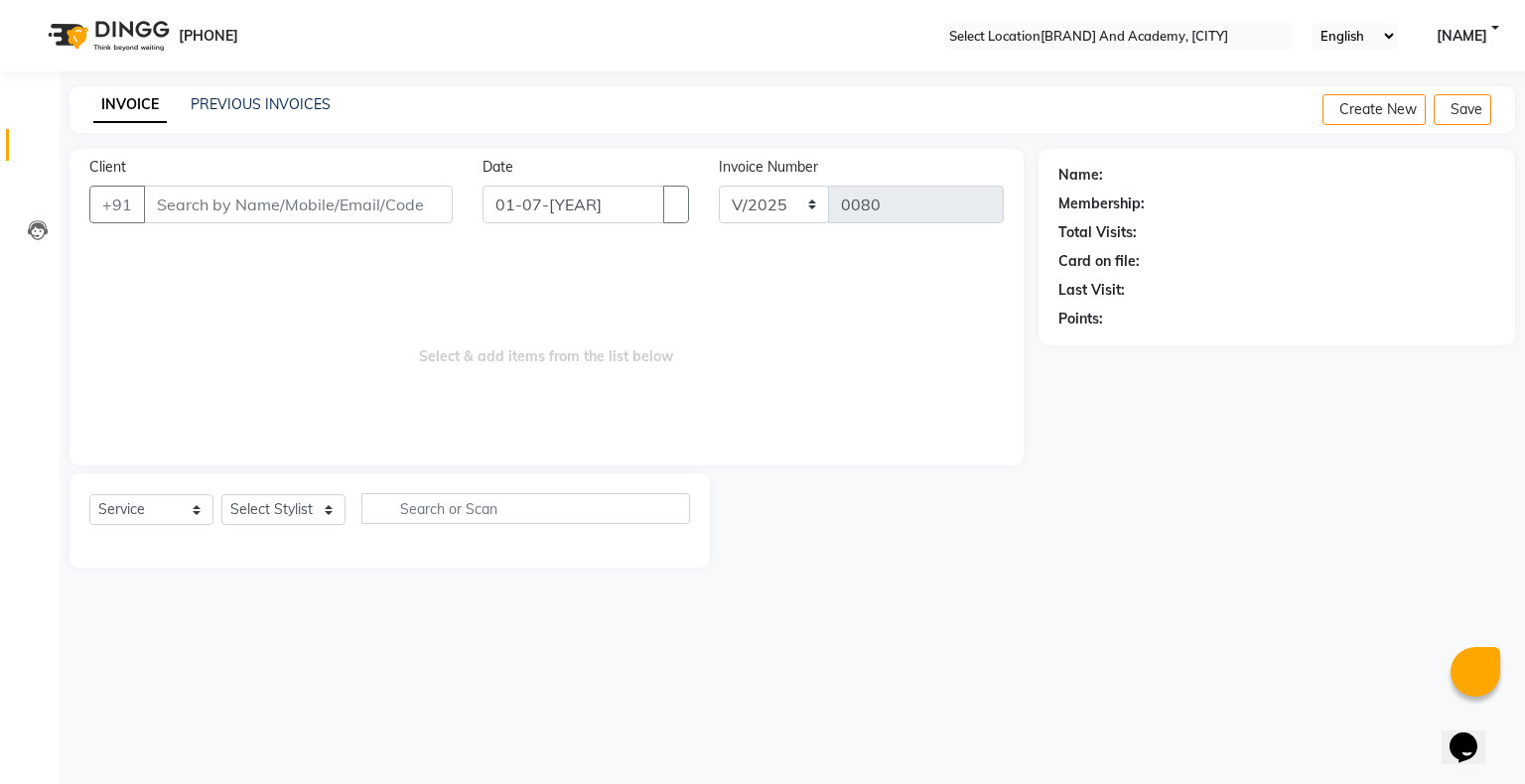 click on "Client" at bounding box center [298, 204] 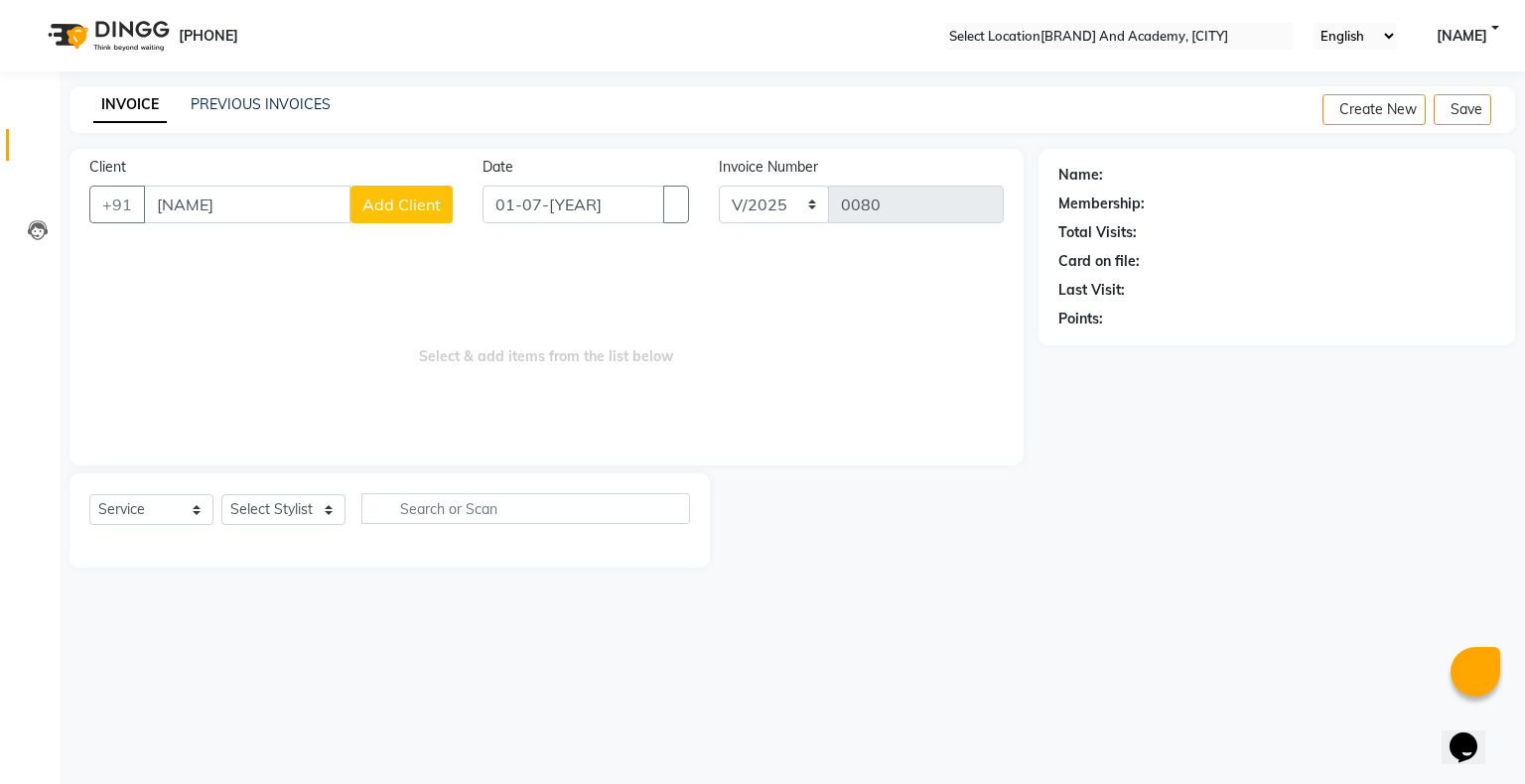 type on "[NAME]" 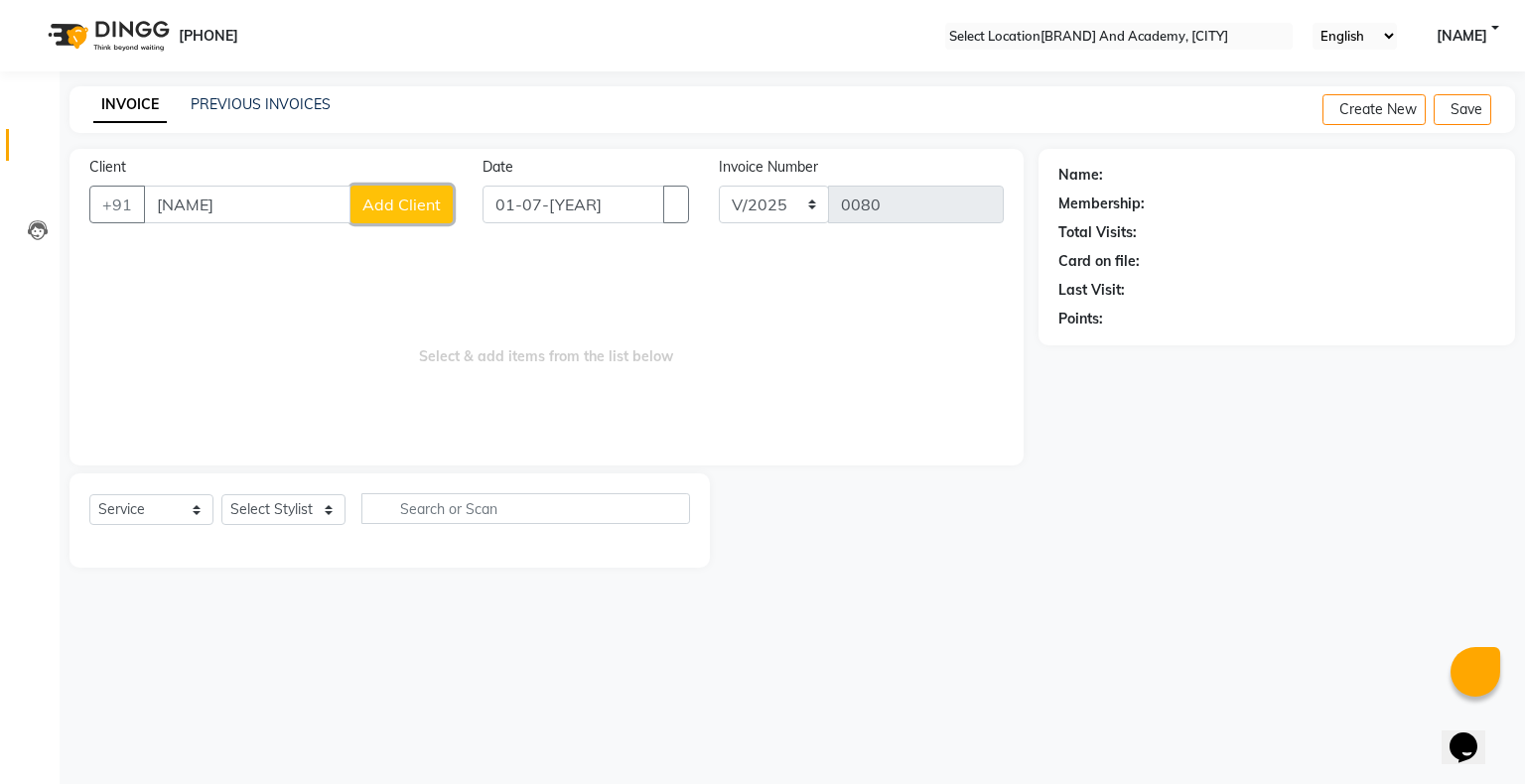 click on "Add Client" at bounding box center [401, 204] 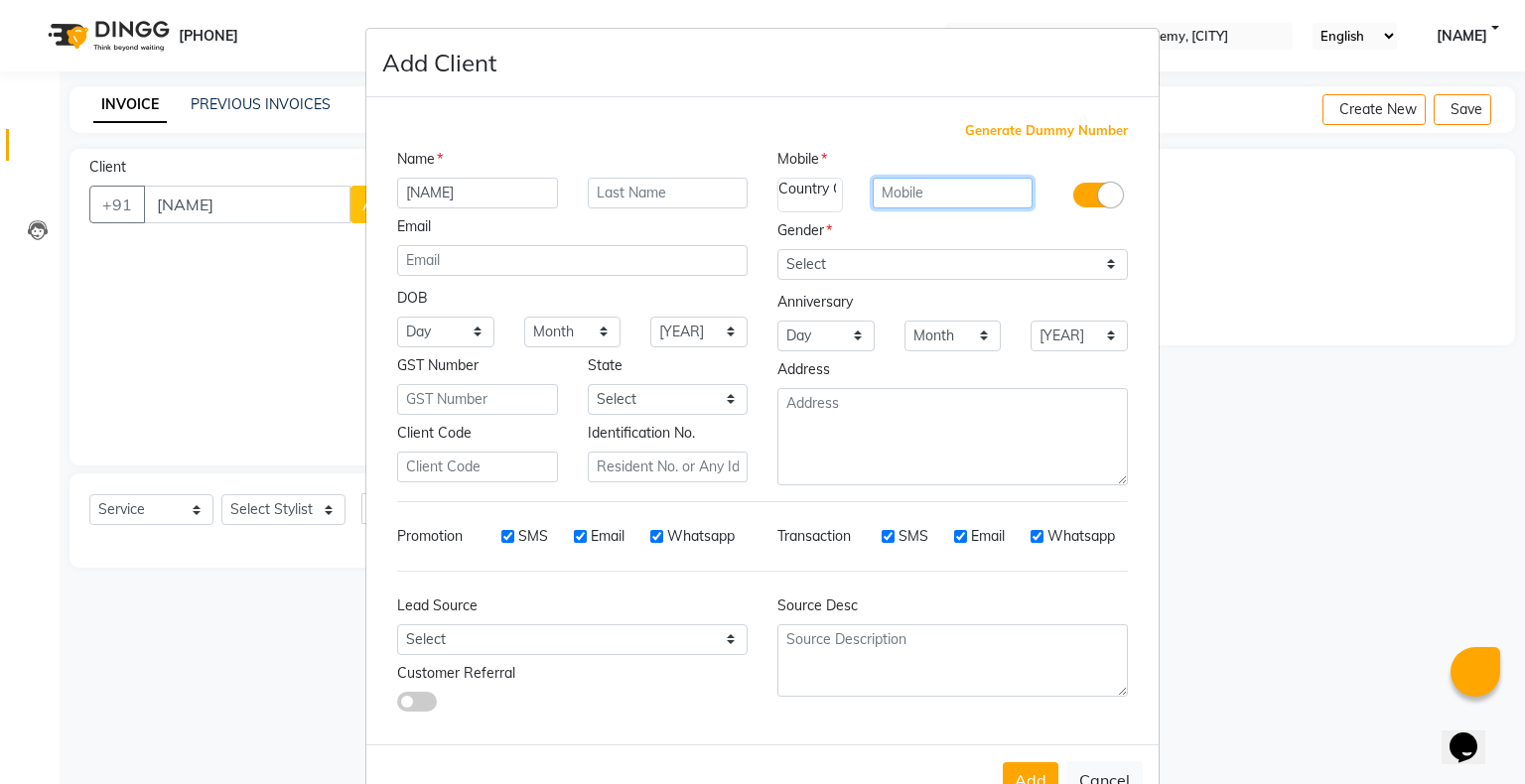 click at bounding box center (953, 193) 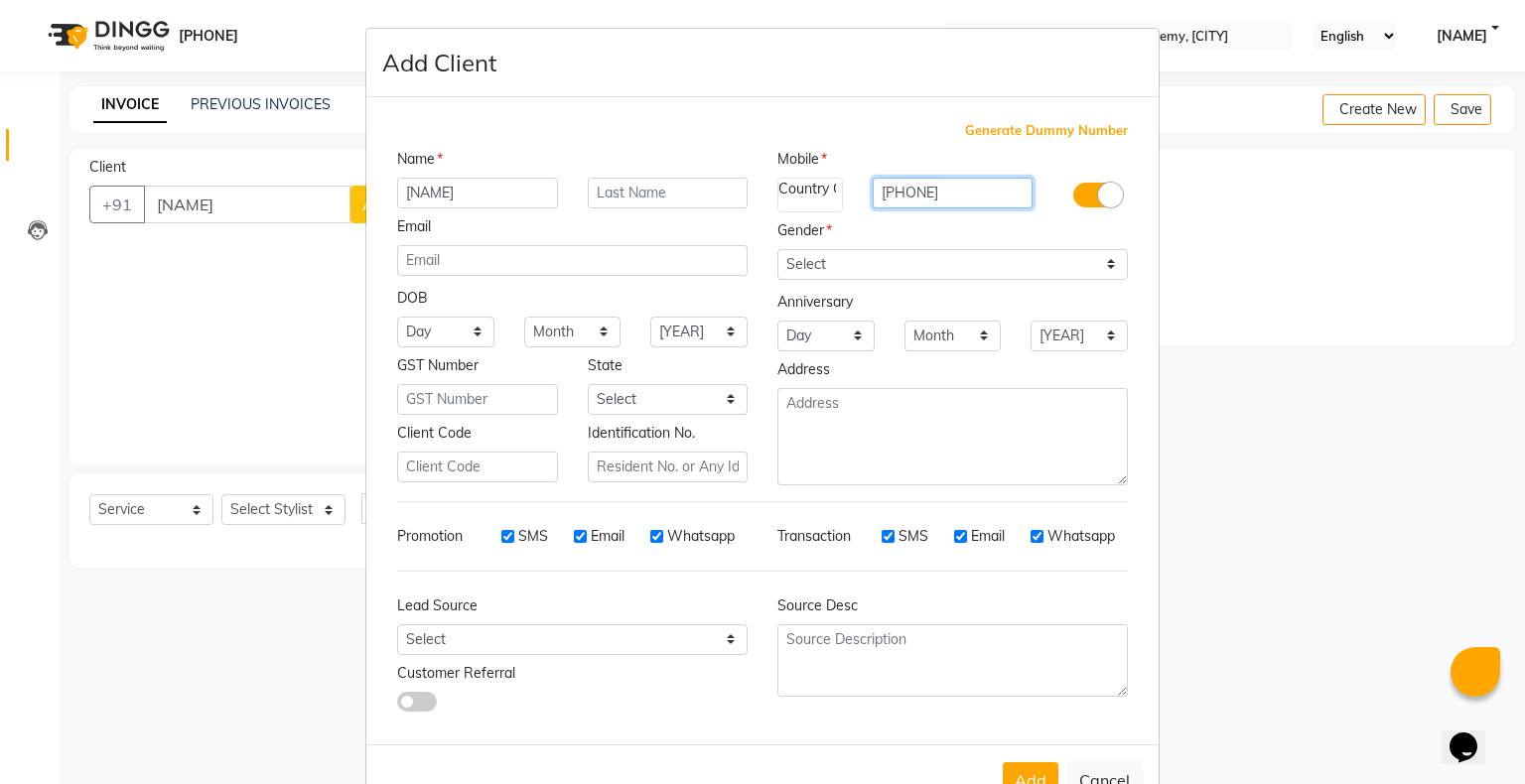 type on "[PHONE]" 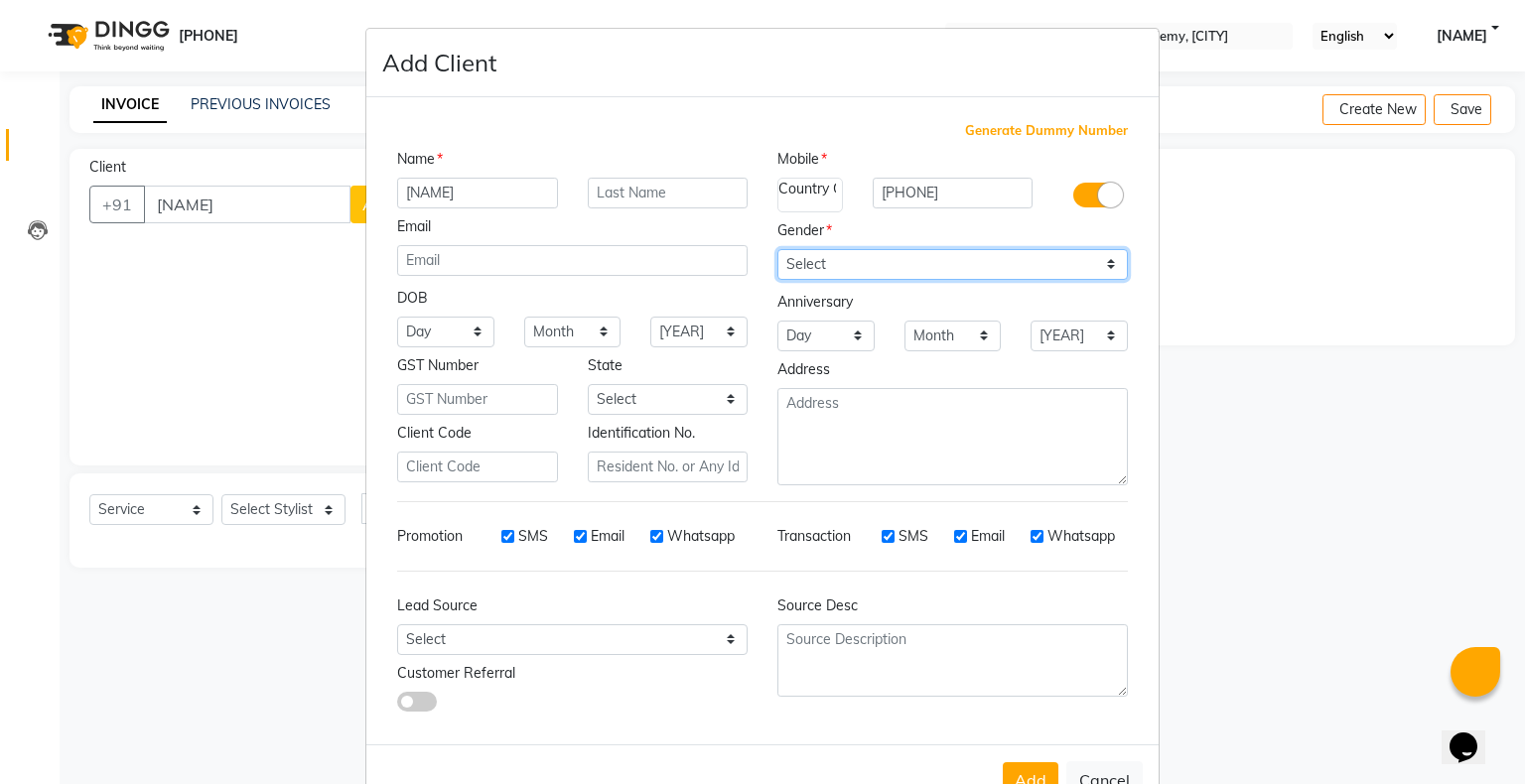 click on "Select Male Female Other Prefer Not To Say" at bounding box center (952, 264) 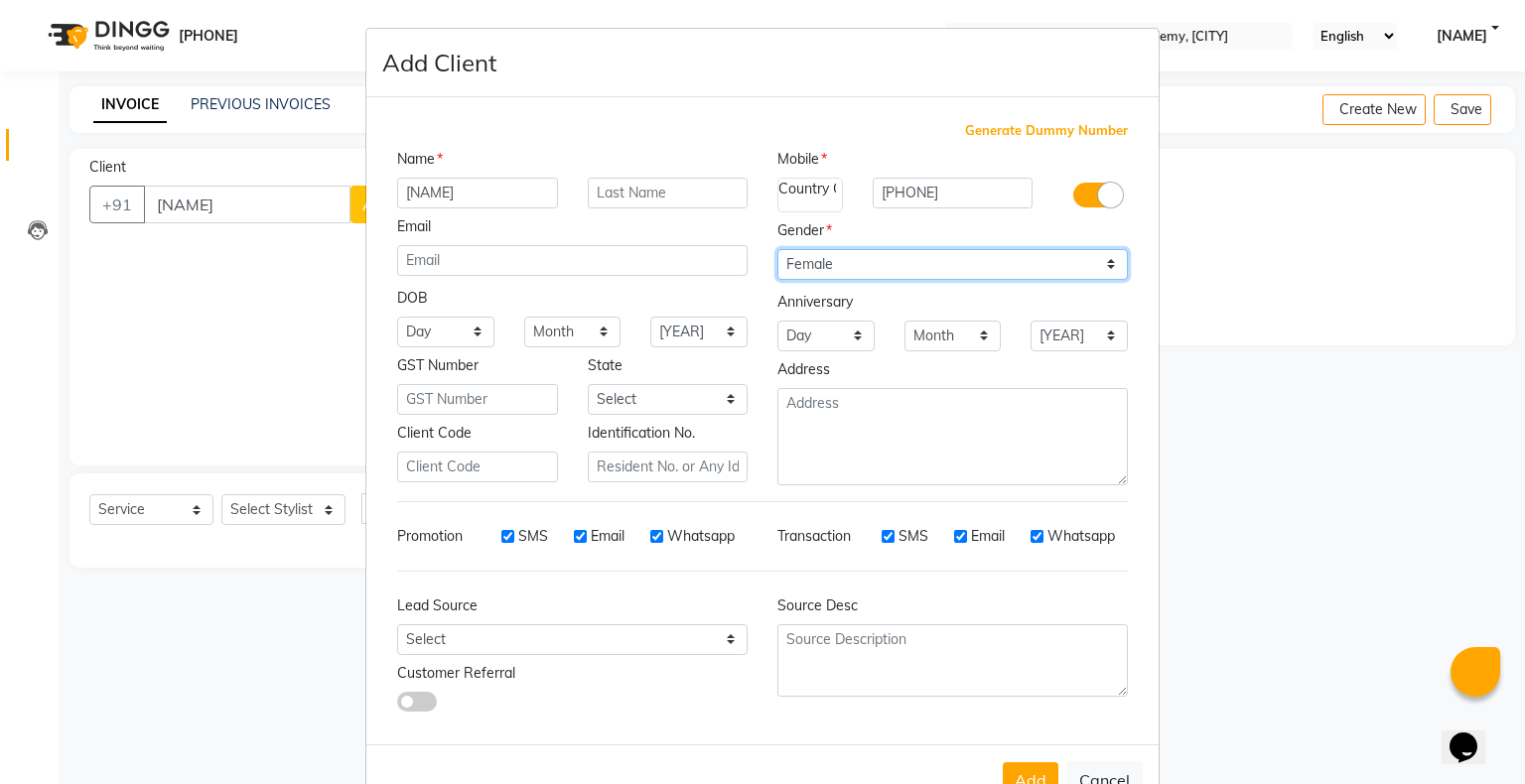 click on "Select Male Female Other Prefer Not To Say" at bounding box center [952, 264] 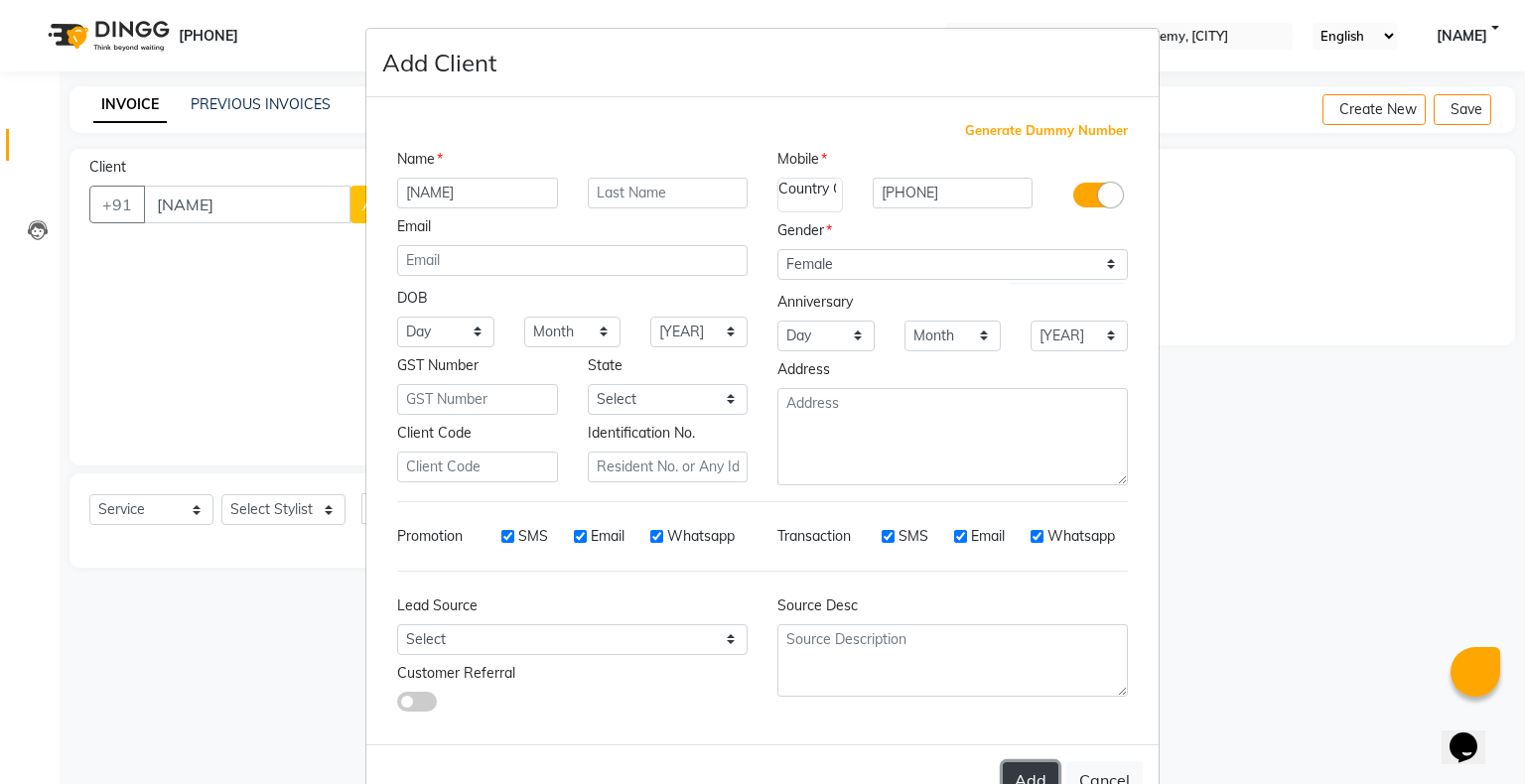 click on "Add" at bounding box center [1031, 780] 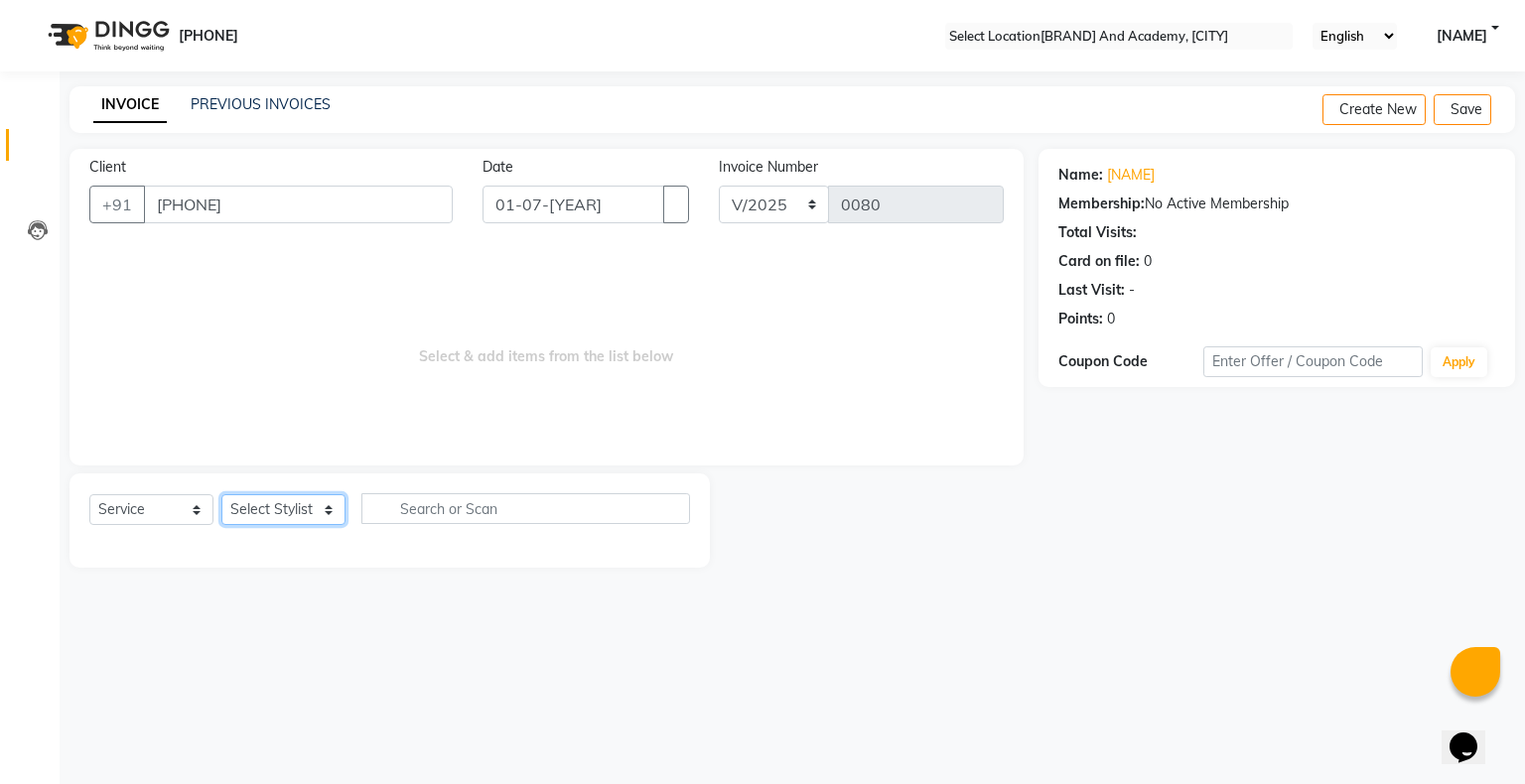 click on "Select Stylist [FIRST] [LAST] [FIRST] [LAST] [FIRST] [LAST] [FIRST] [LAST]" at bounding box center (283, 509) 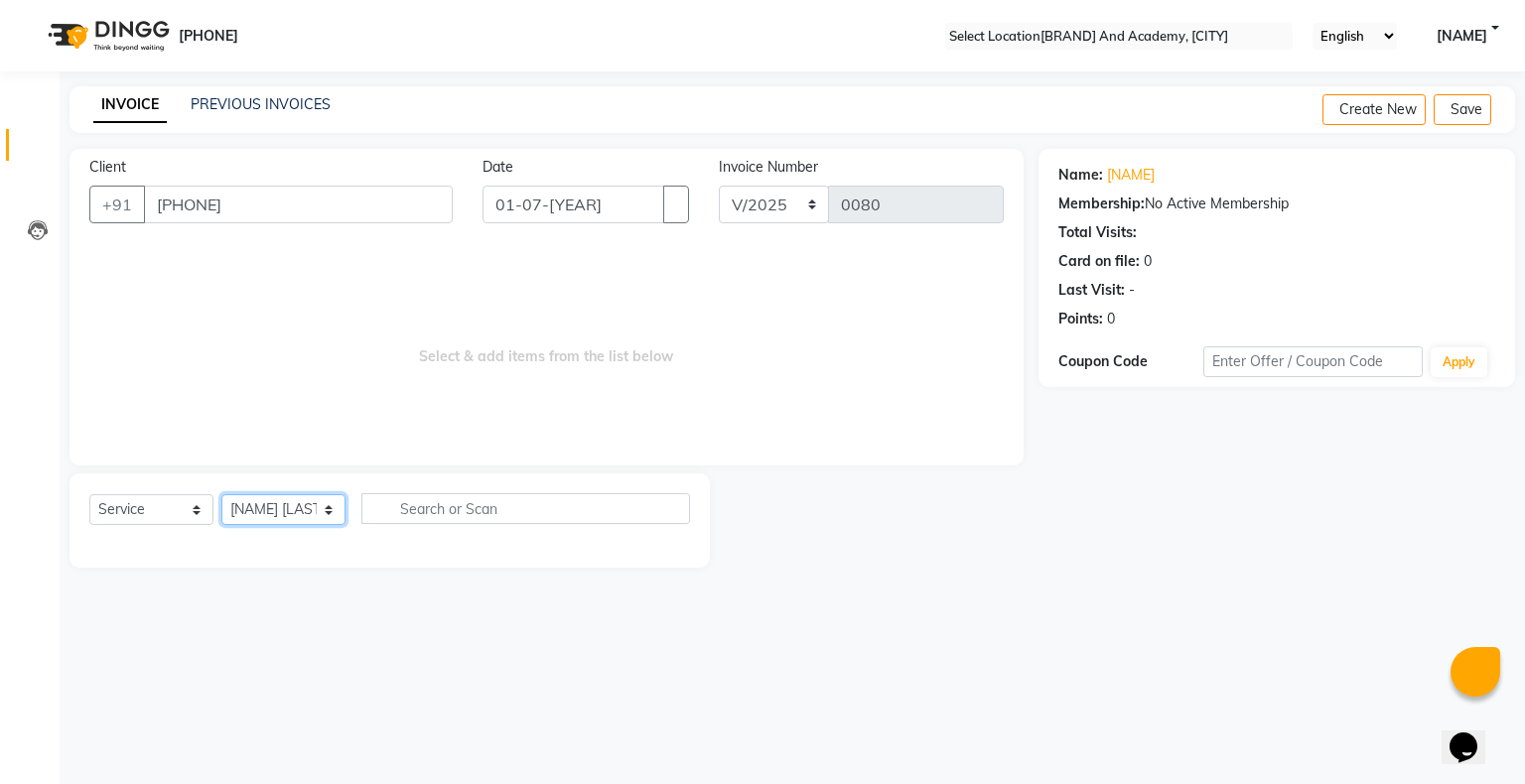click on "Select Stylist [FIRST] [LAST] [FIRST] [LAST] [FIRST] [LAST] [FIRST] [LAST]" at bounding box center [283, 509] 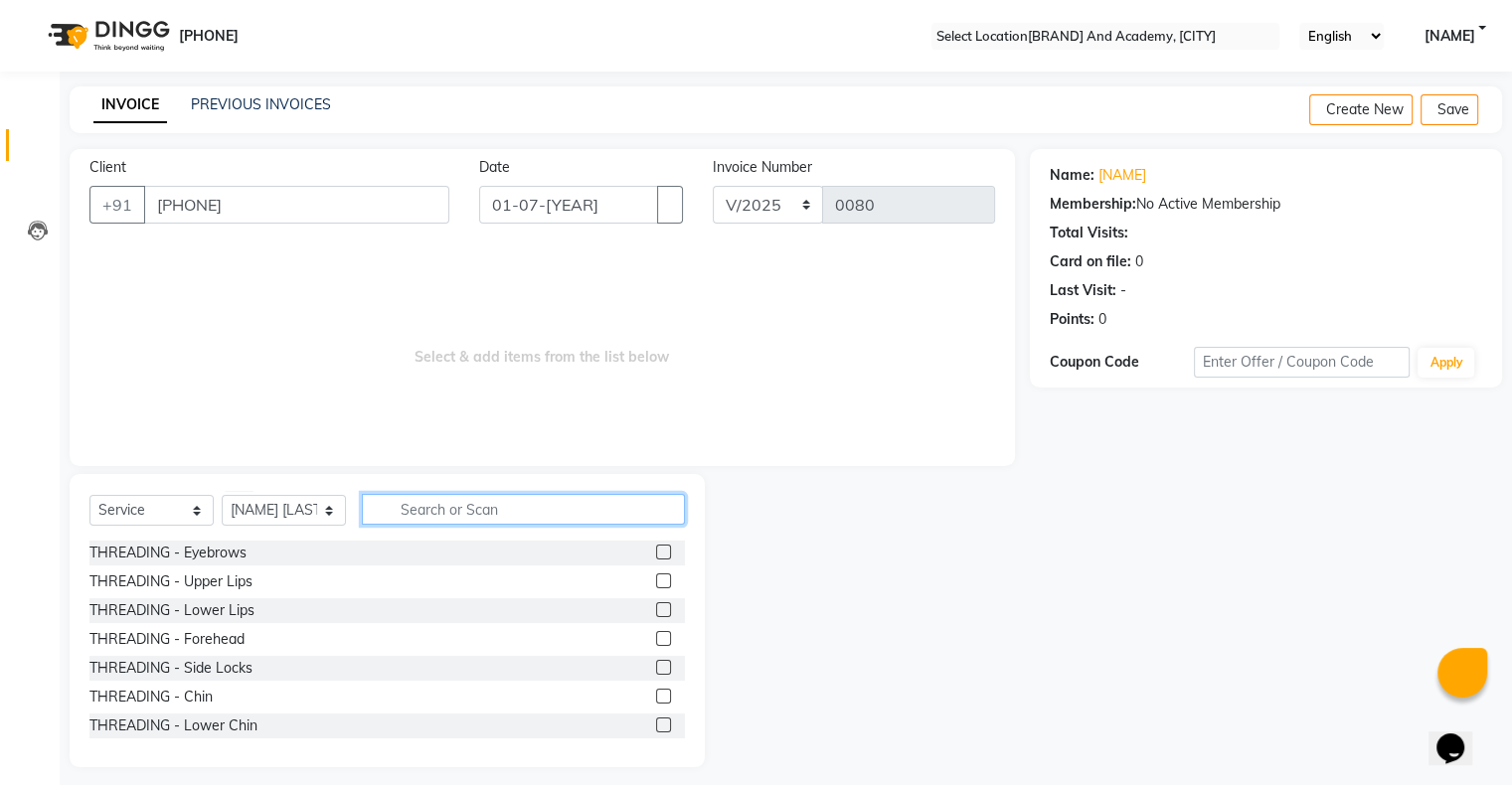 click at bounding box center [523, 509] 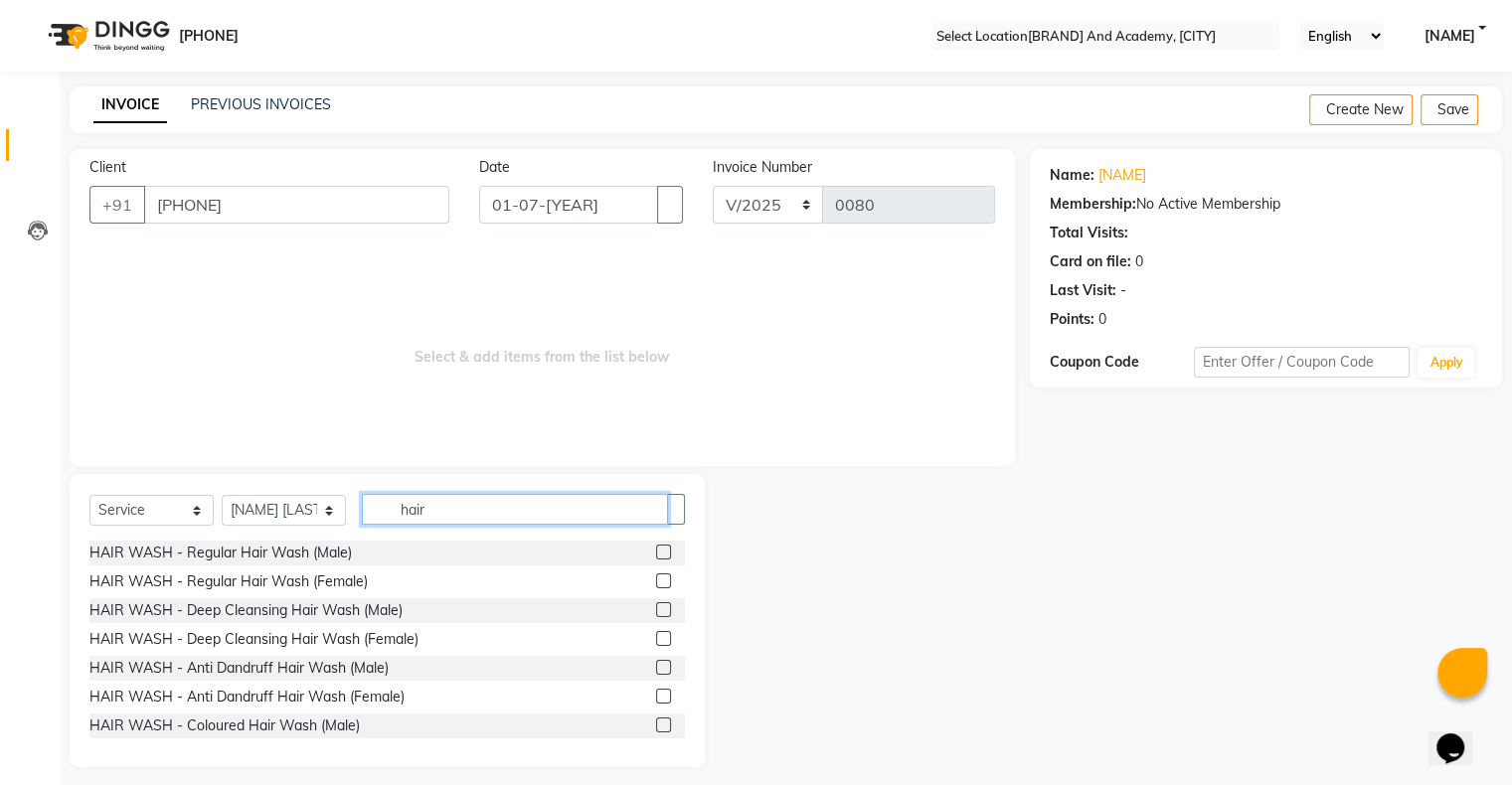 type on "hair" 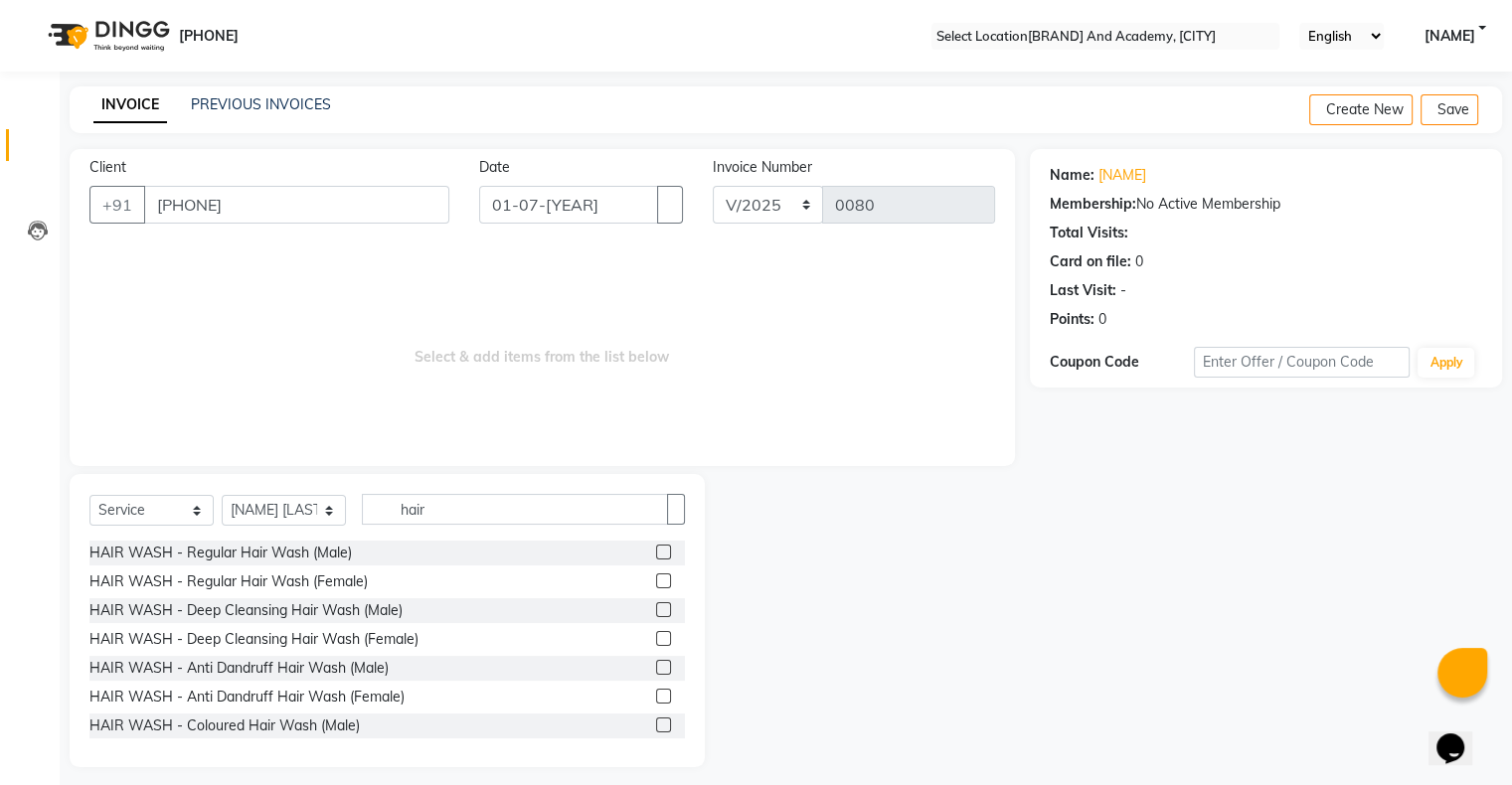 click at bounding box center (663, 580) 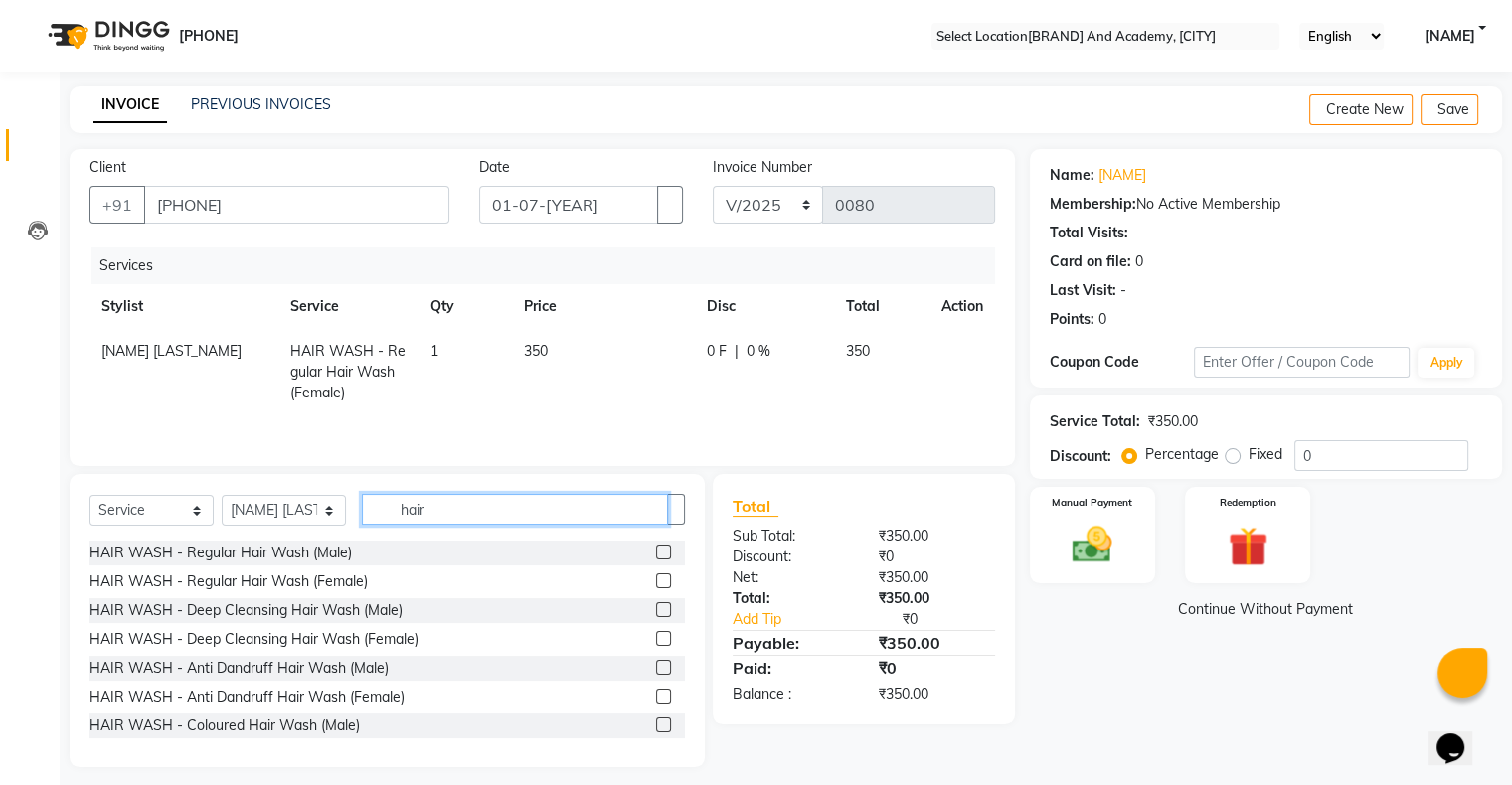 click on "hair" at bounding box center (515, 509) 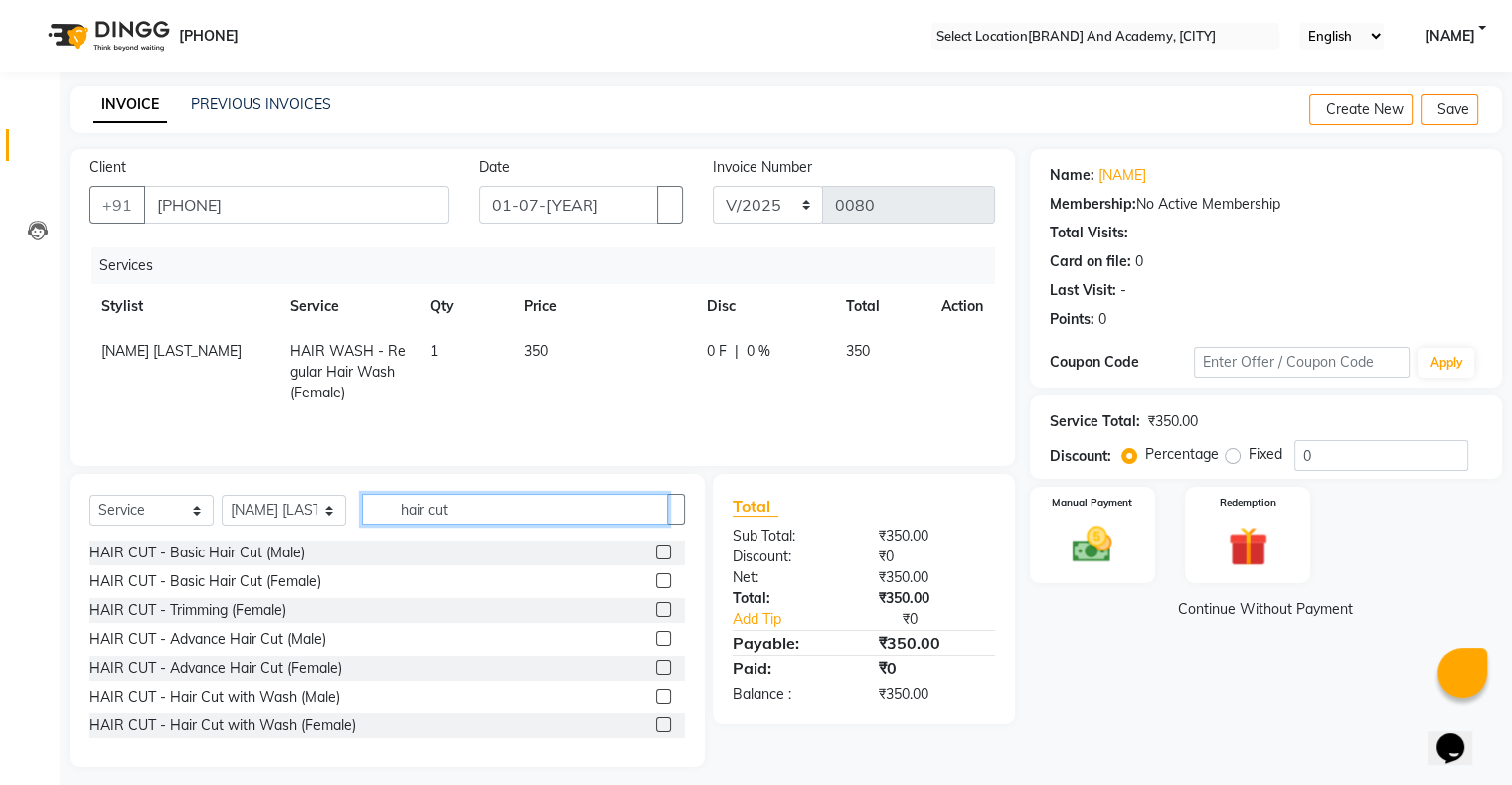 type on "hair cut" 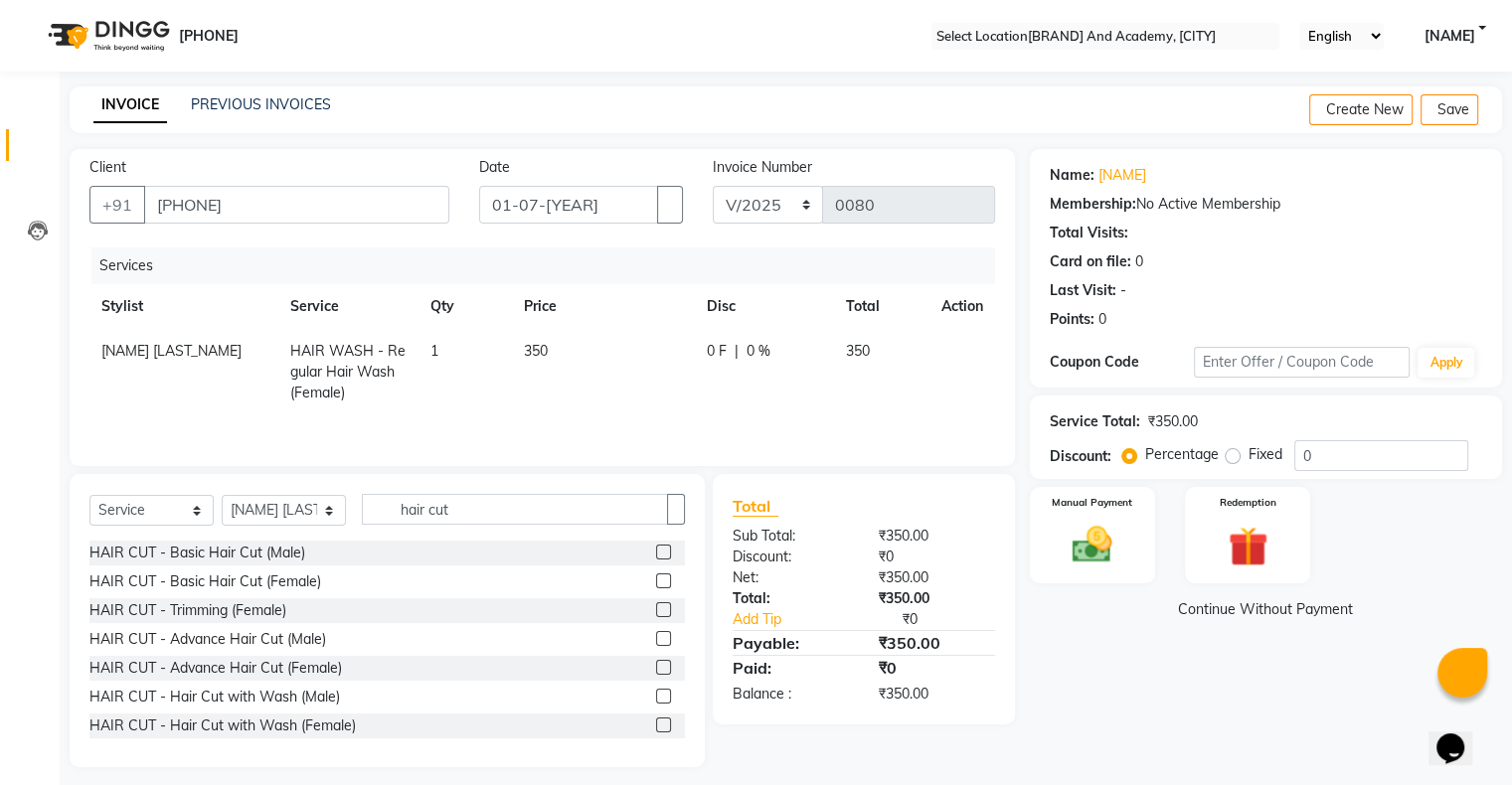 click at bounding box center (663, 580) 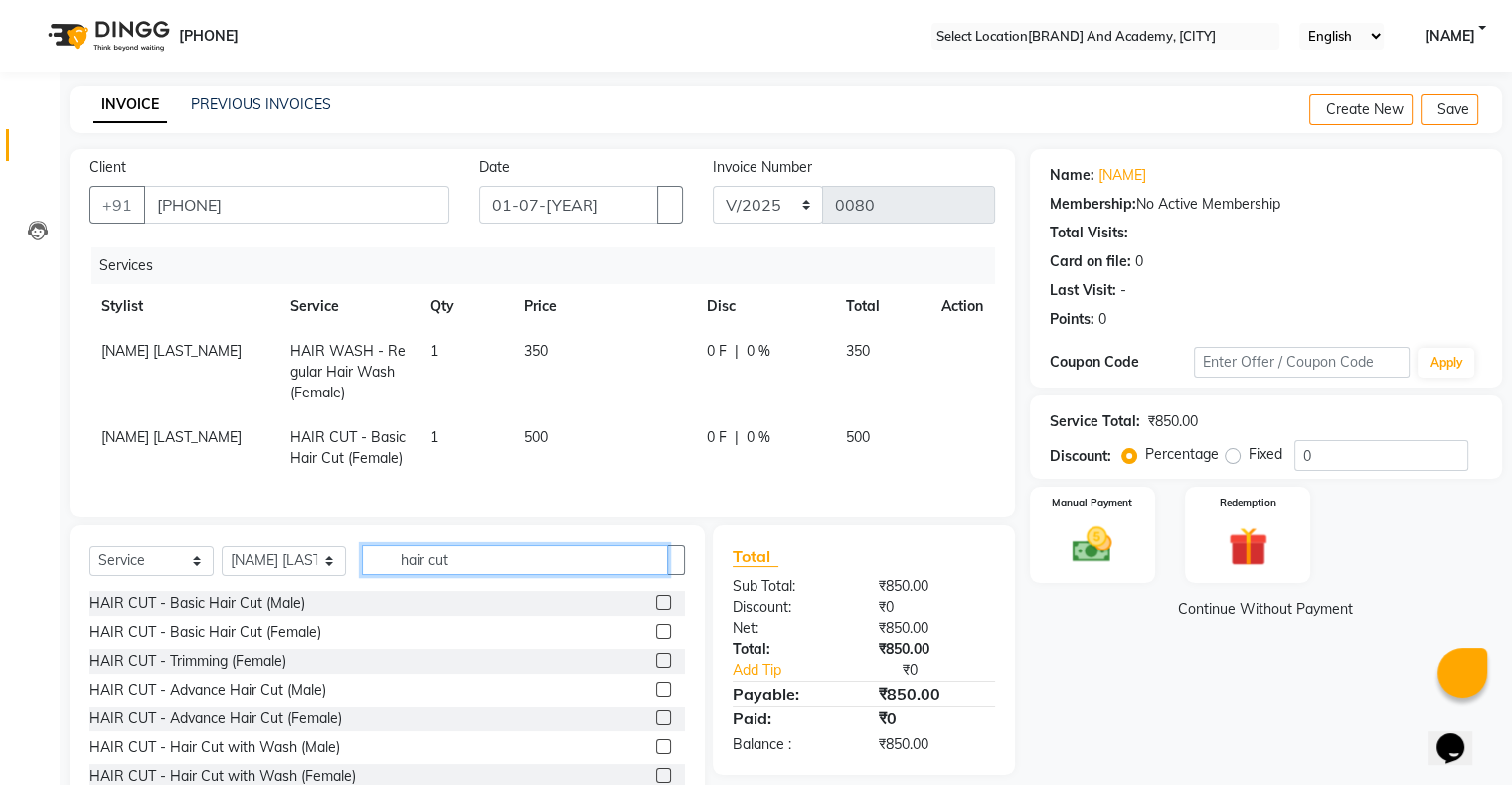 click on "hair cut" at bounding box center [515, 559] 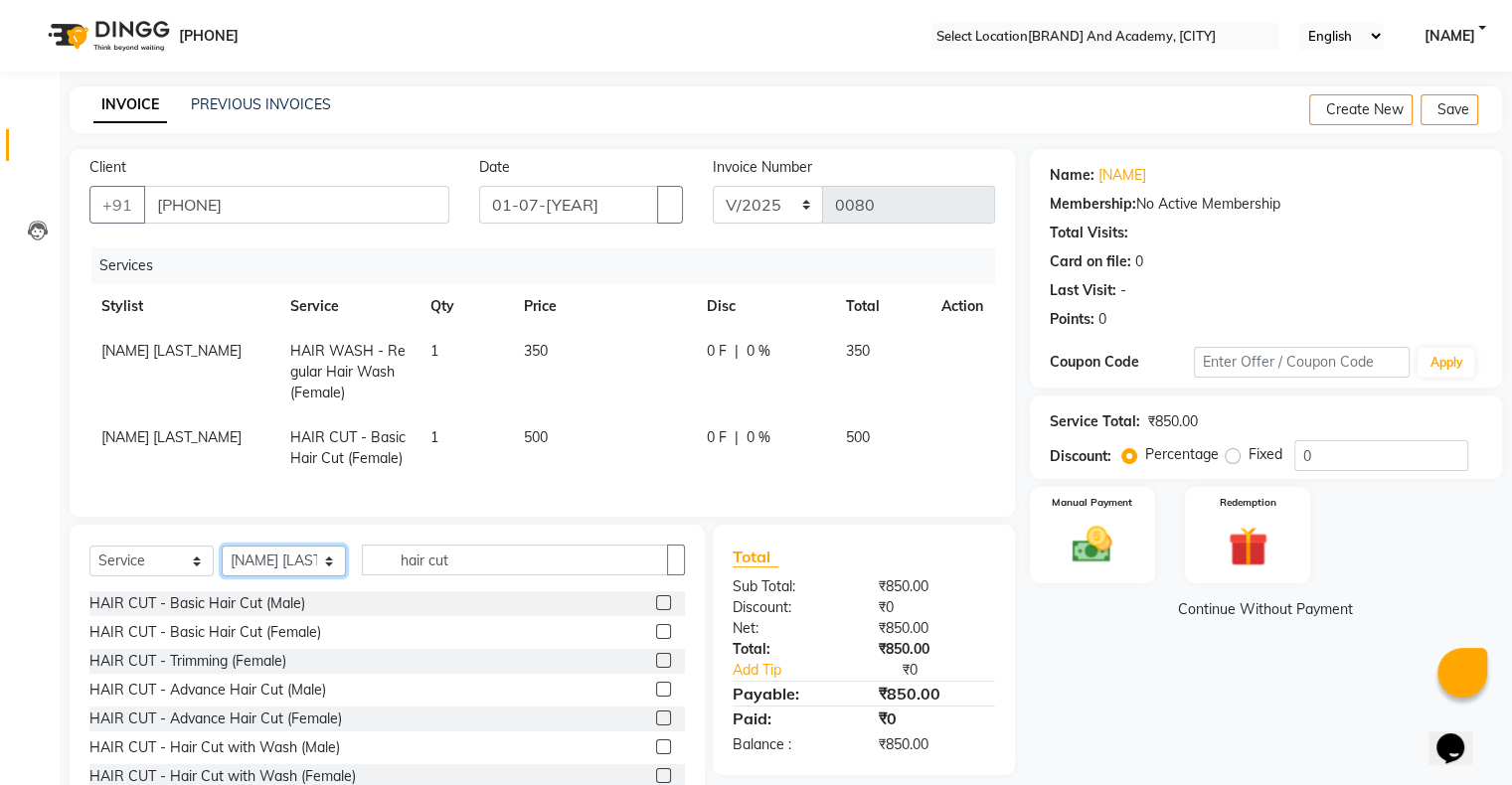click on "Select Stylist [FIRST] [LAST] [FIRST] [LAST] [FIRST] [LAST] [FIRST] [LAST]" at bounding box center [283, 560] 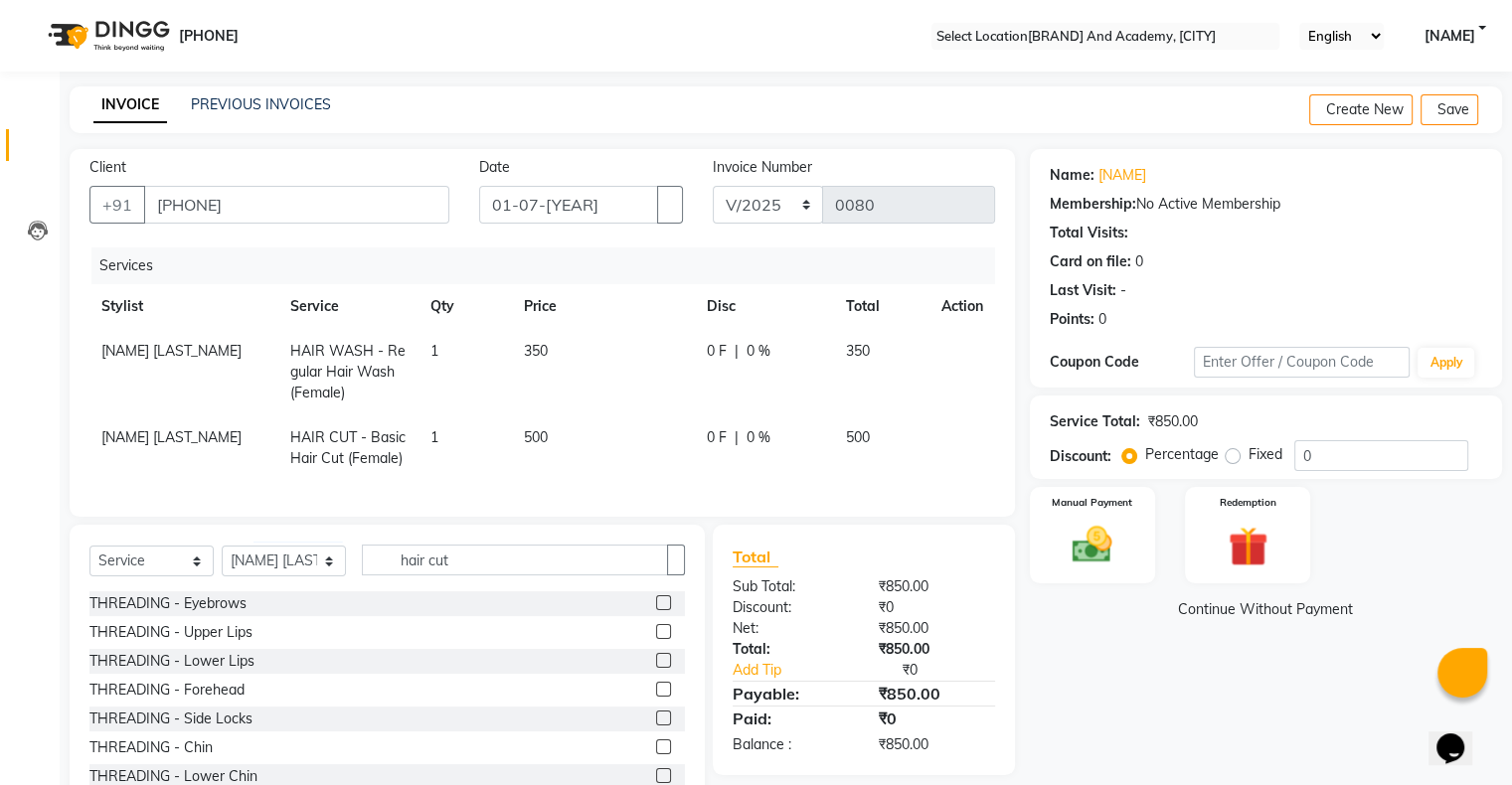 click at bounding box center [663, 602] 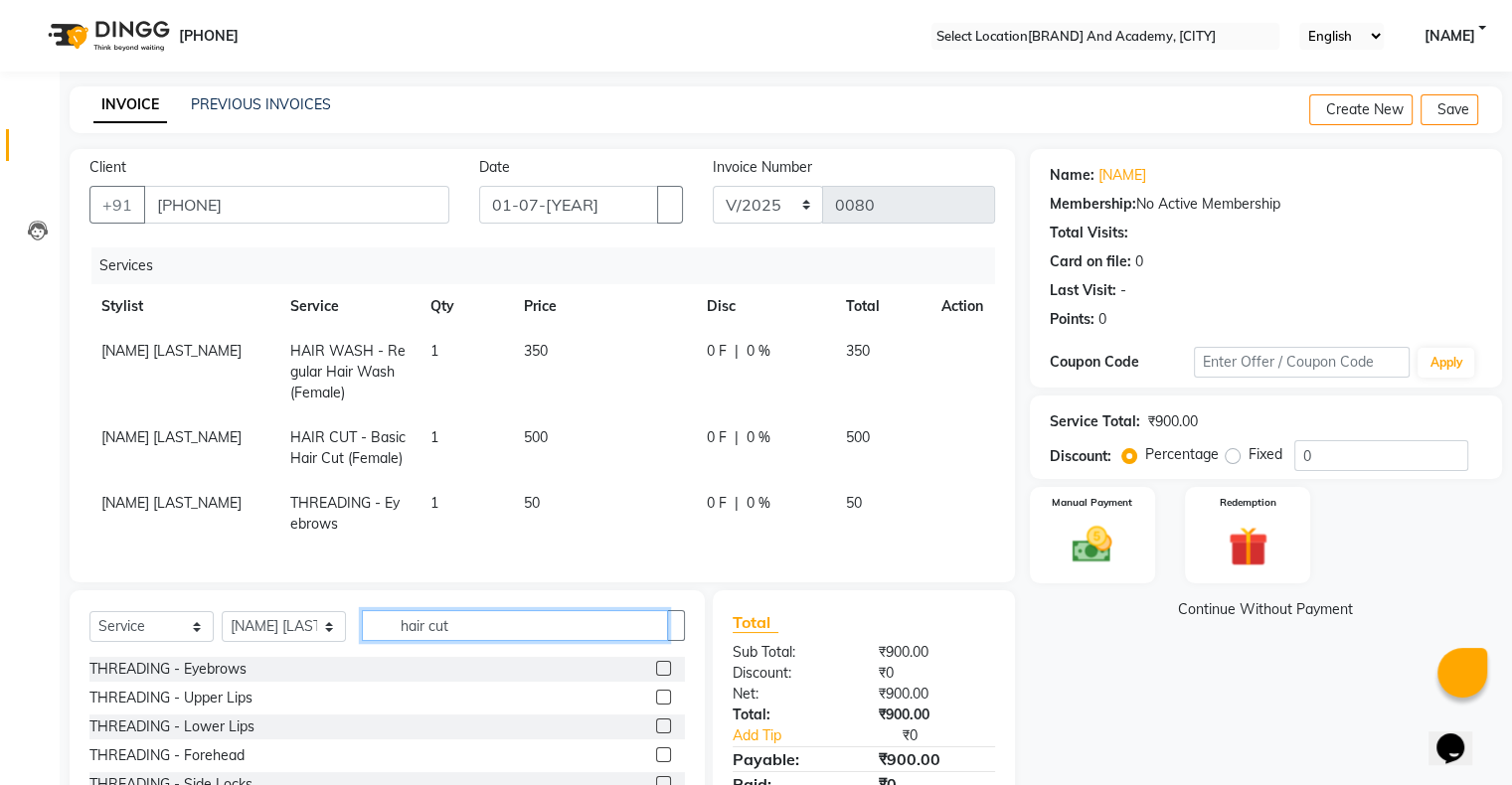 click on "hair cut" at bounding box center (515, 625) 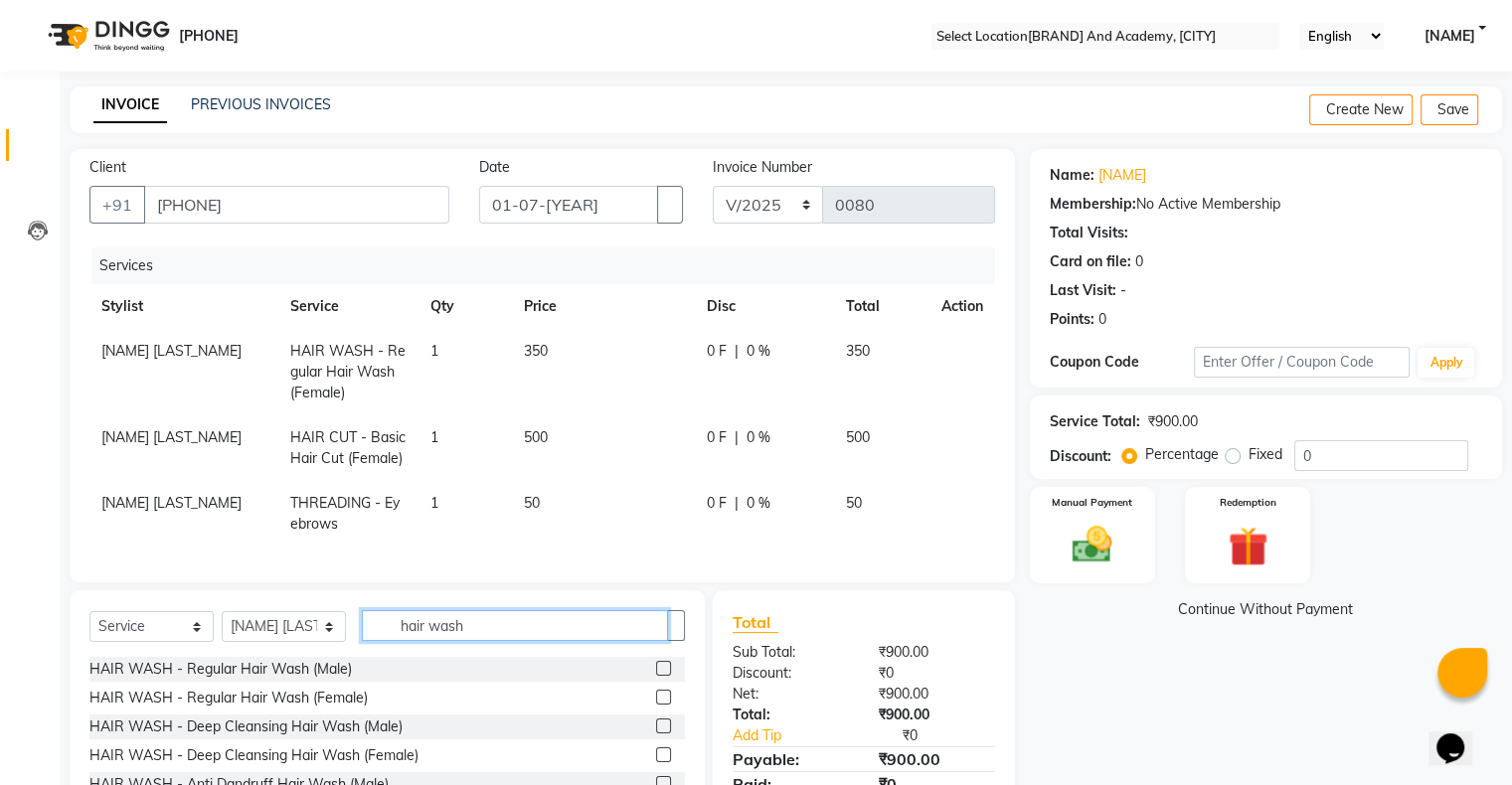 type on "hair wash" 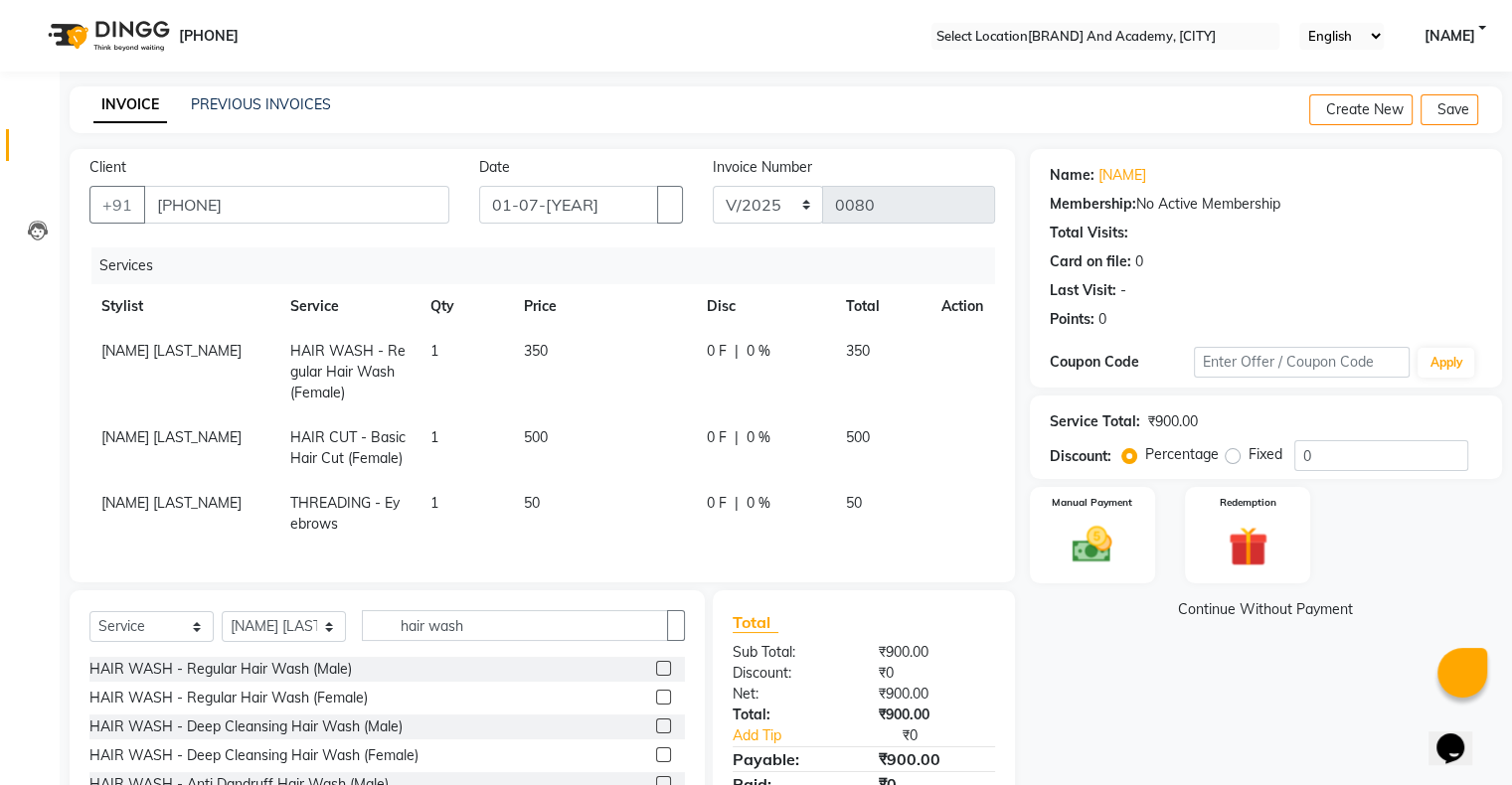 click at bounding box center (663, 697) 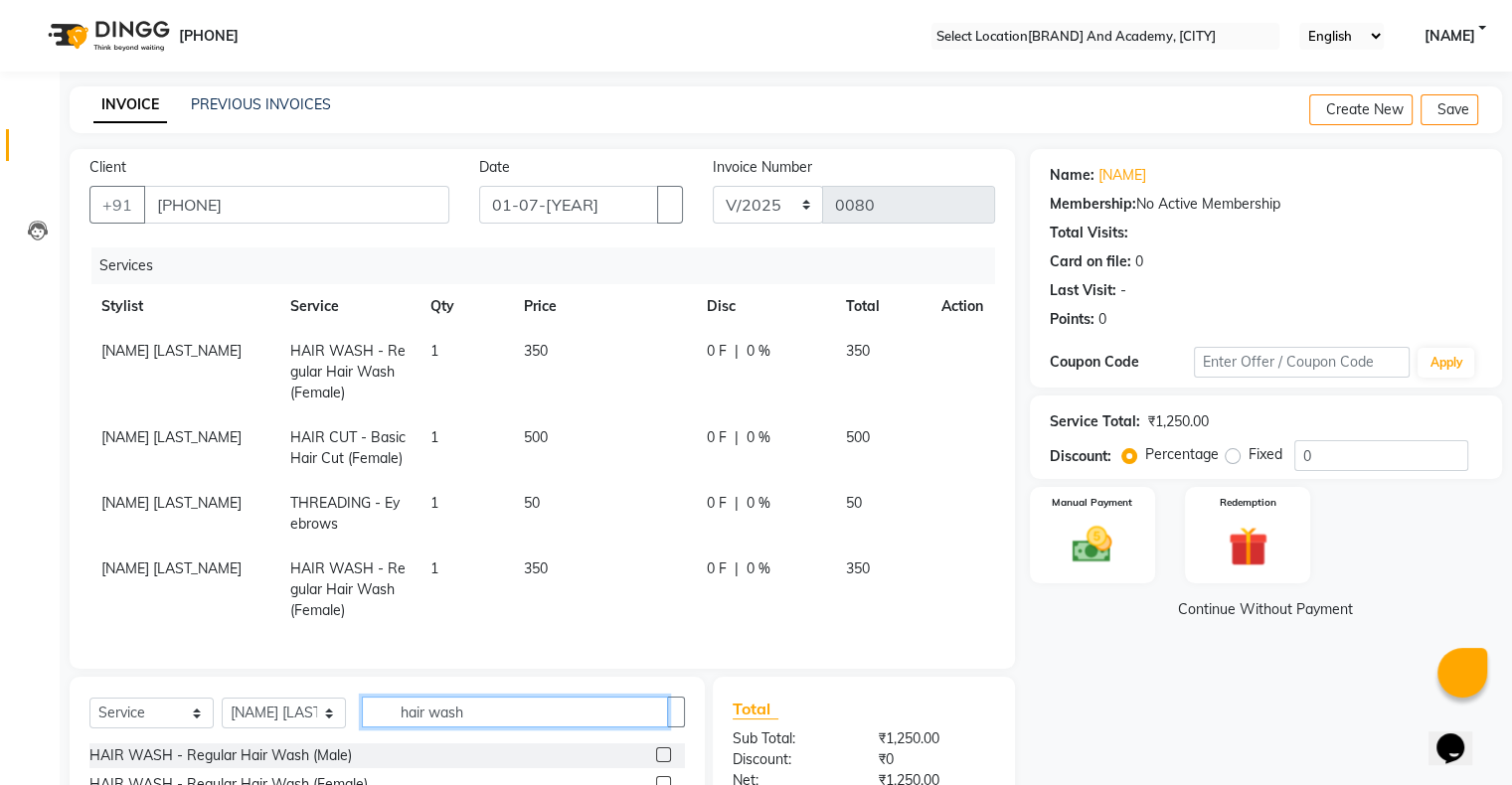 click on "hair wash" at bounding box center [515, 711] 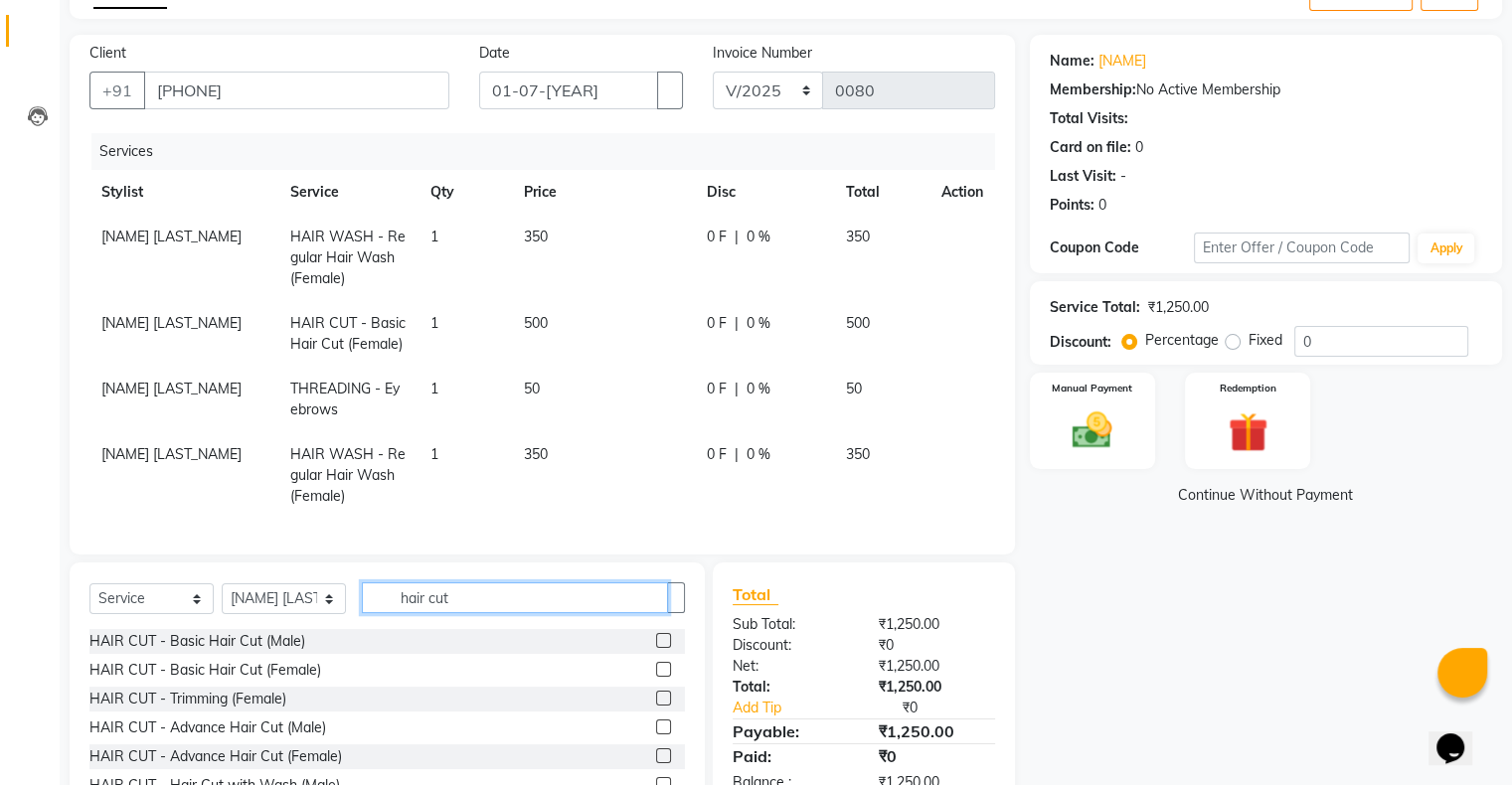scroll, scrollTop: 110, scrollLeft: 0, axis: vertical 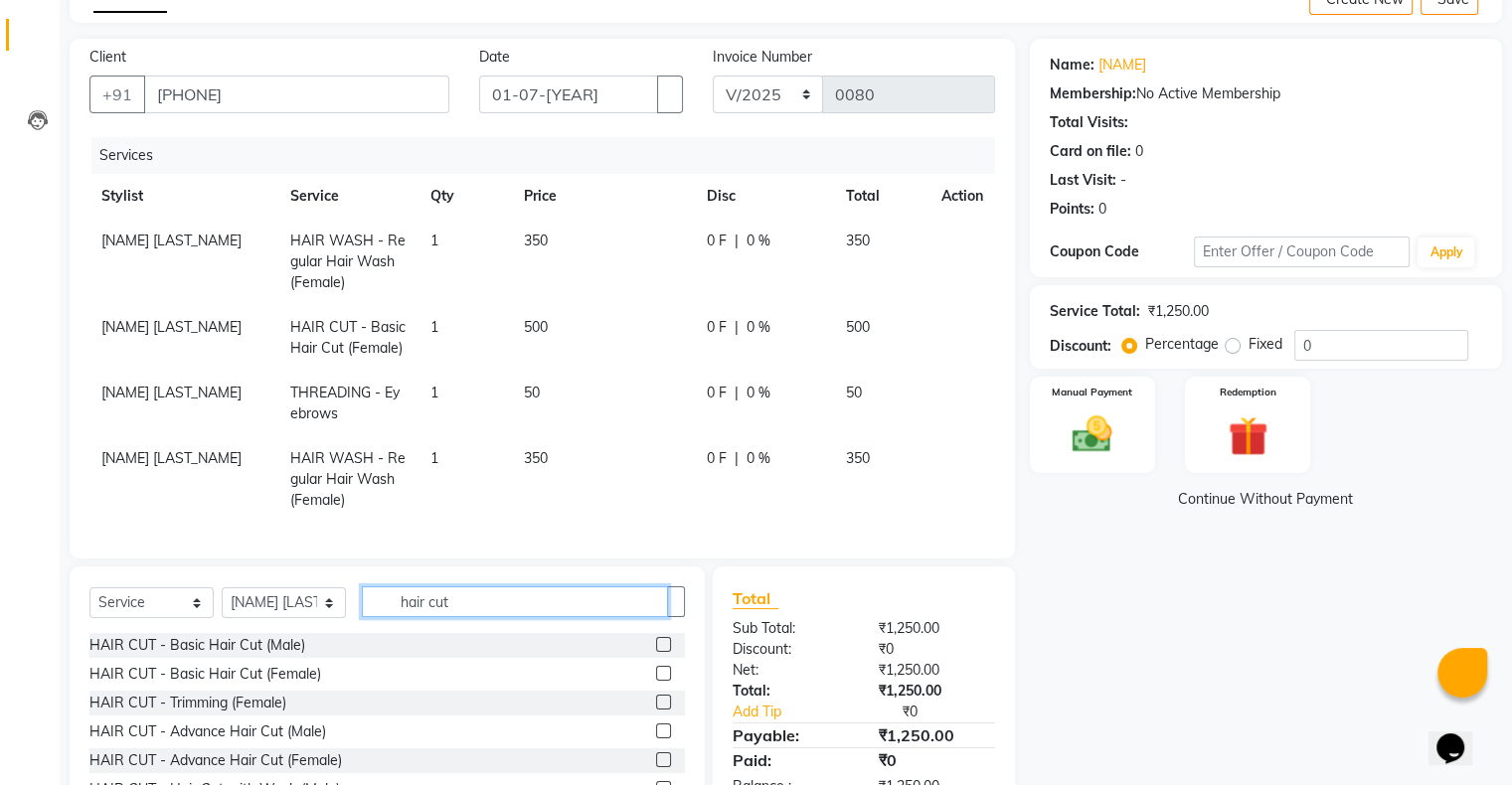 type on "hair cut" 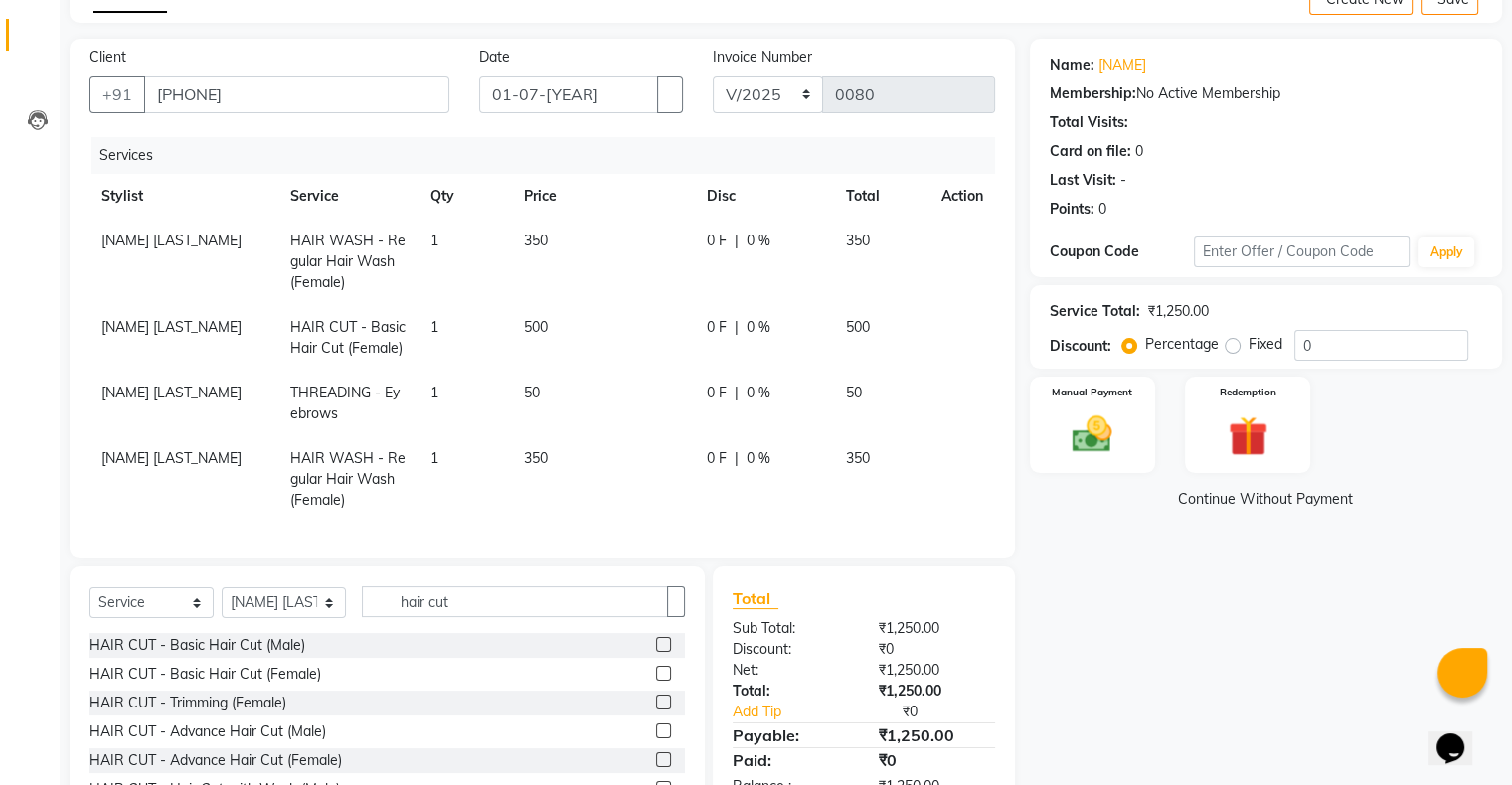 click at bounding box center (663, 673) 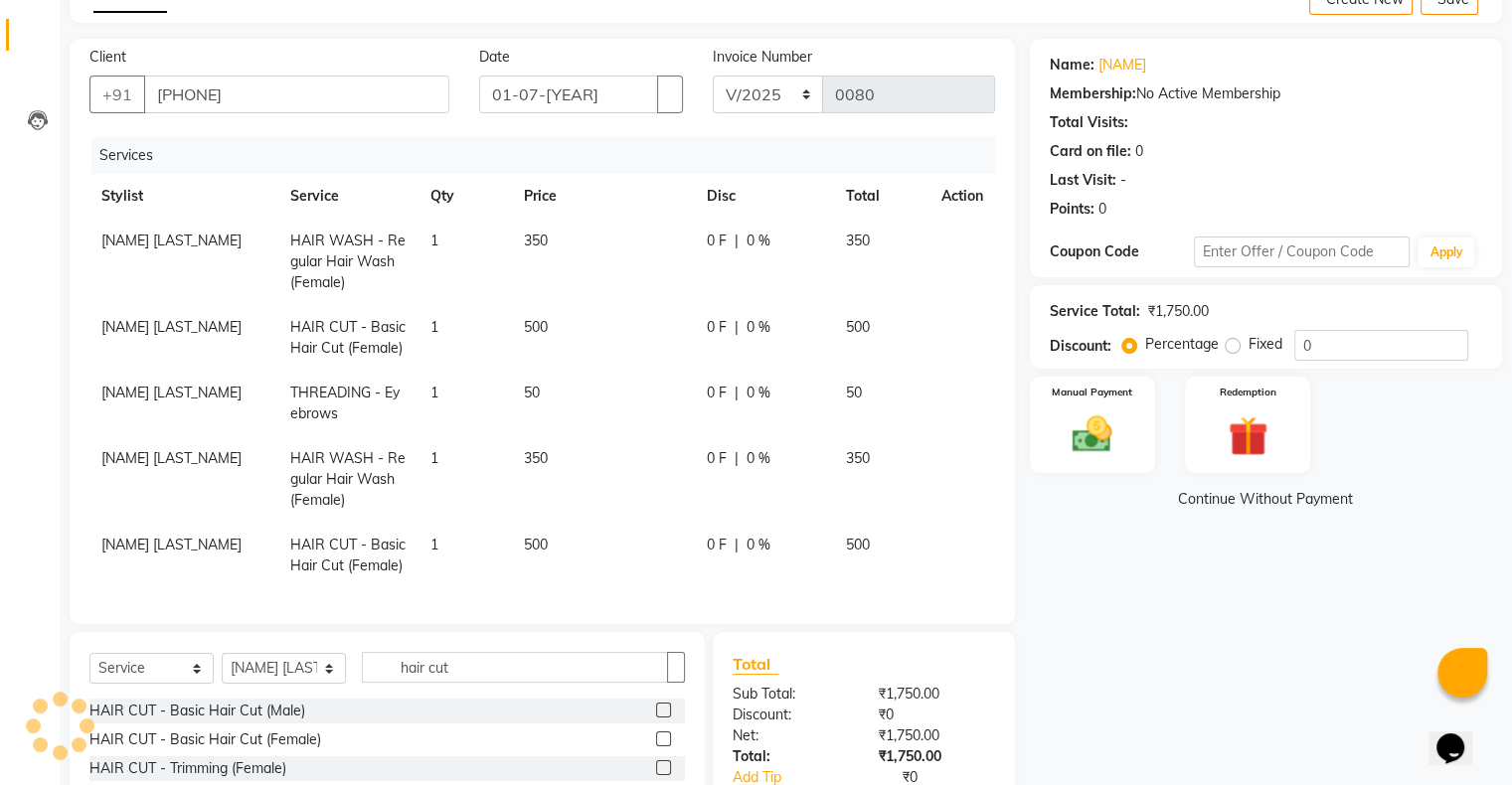 click on "0 F" at bounding box center (717, 240) 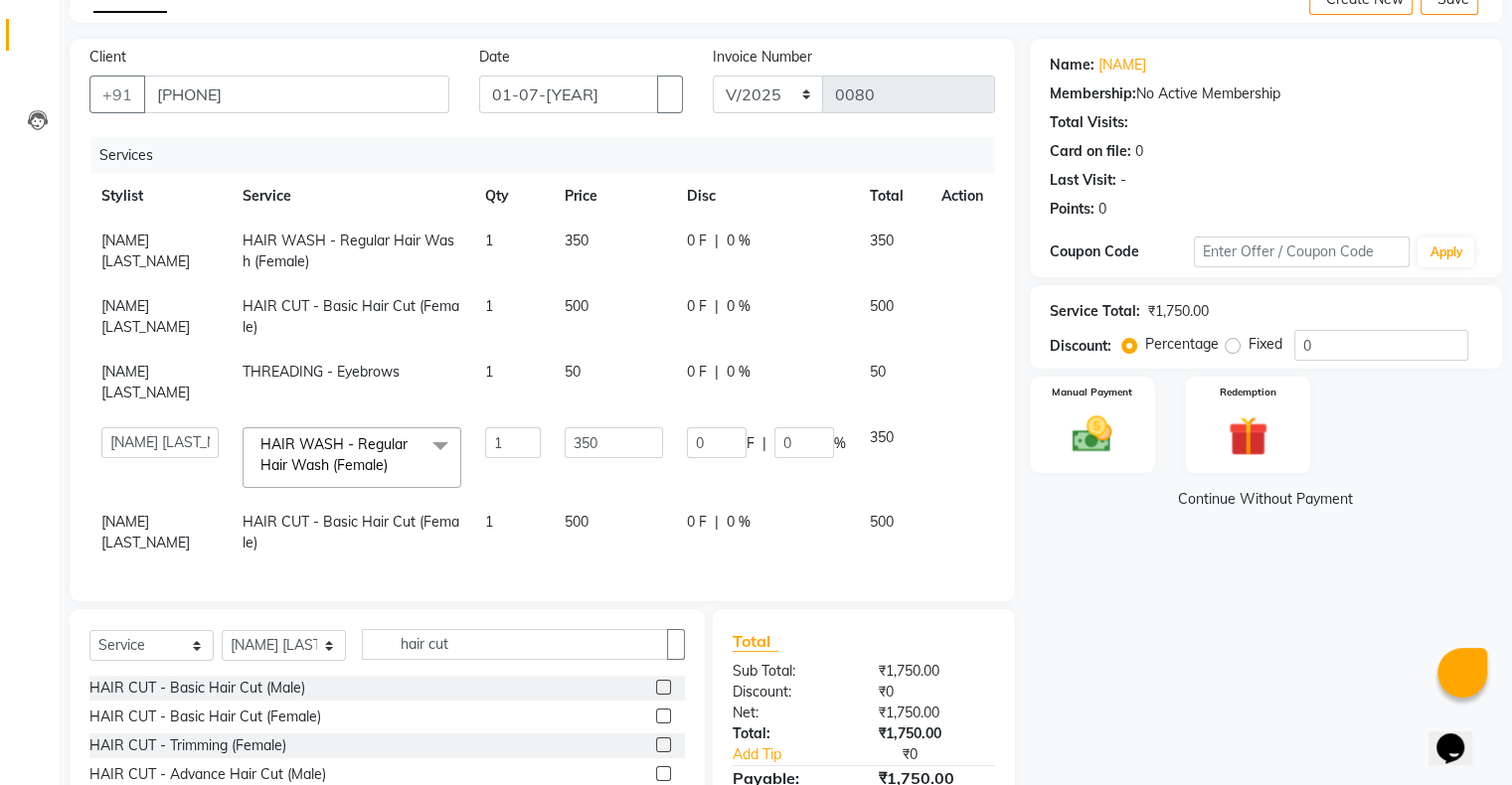 click on "0 F | 0 %" at bounding box center [766, 251] 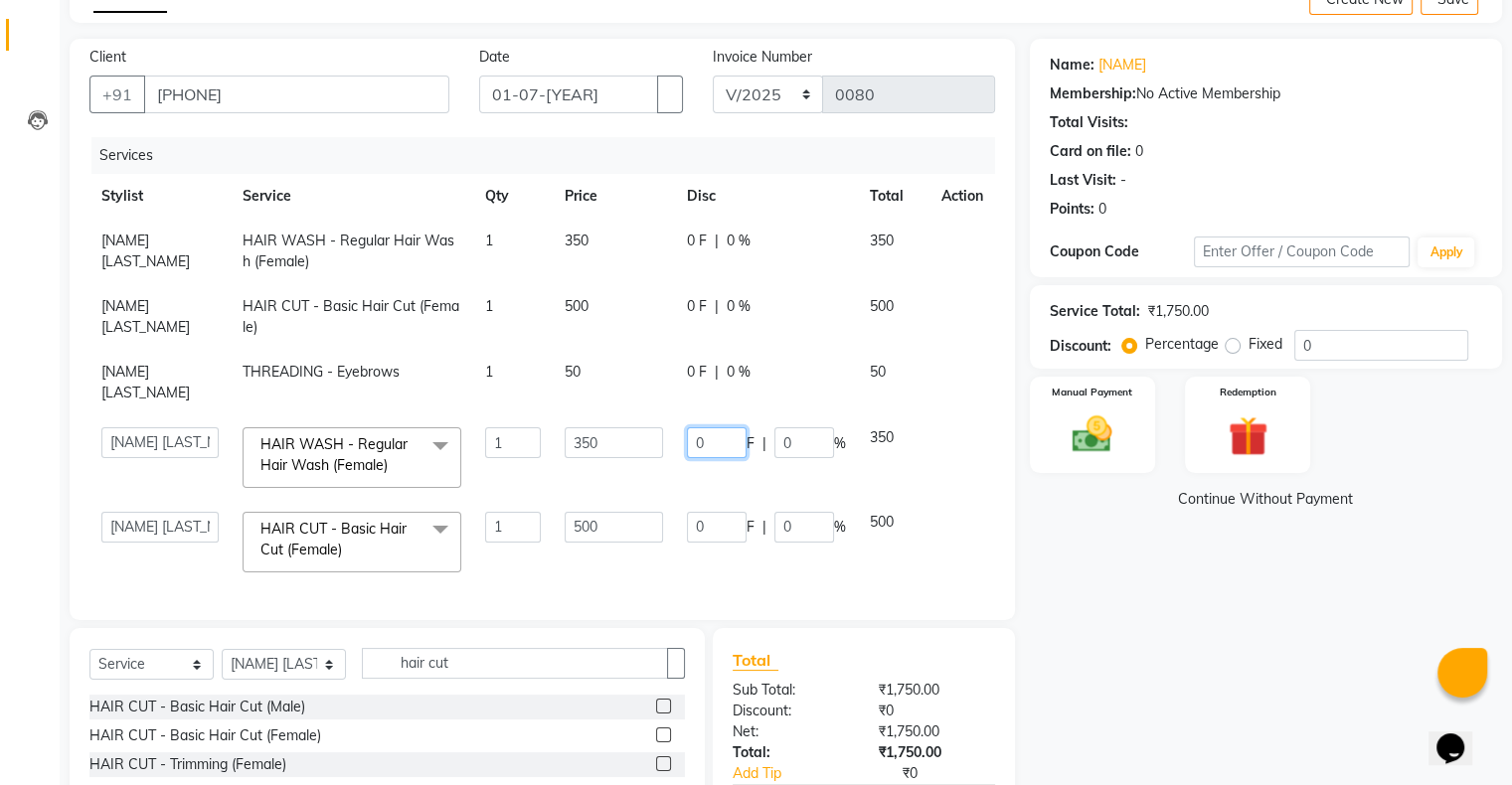 click on "0" at bounding box center (717, 442) 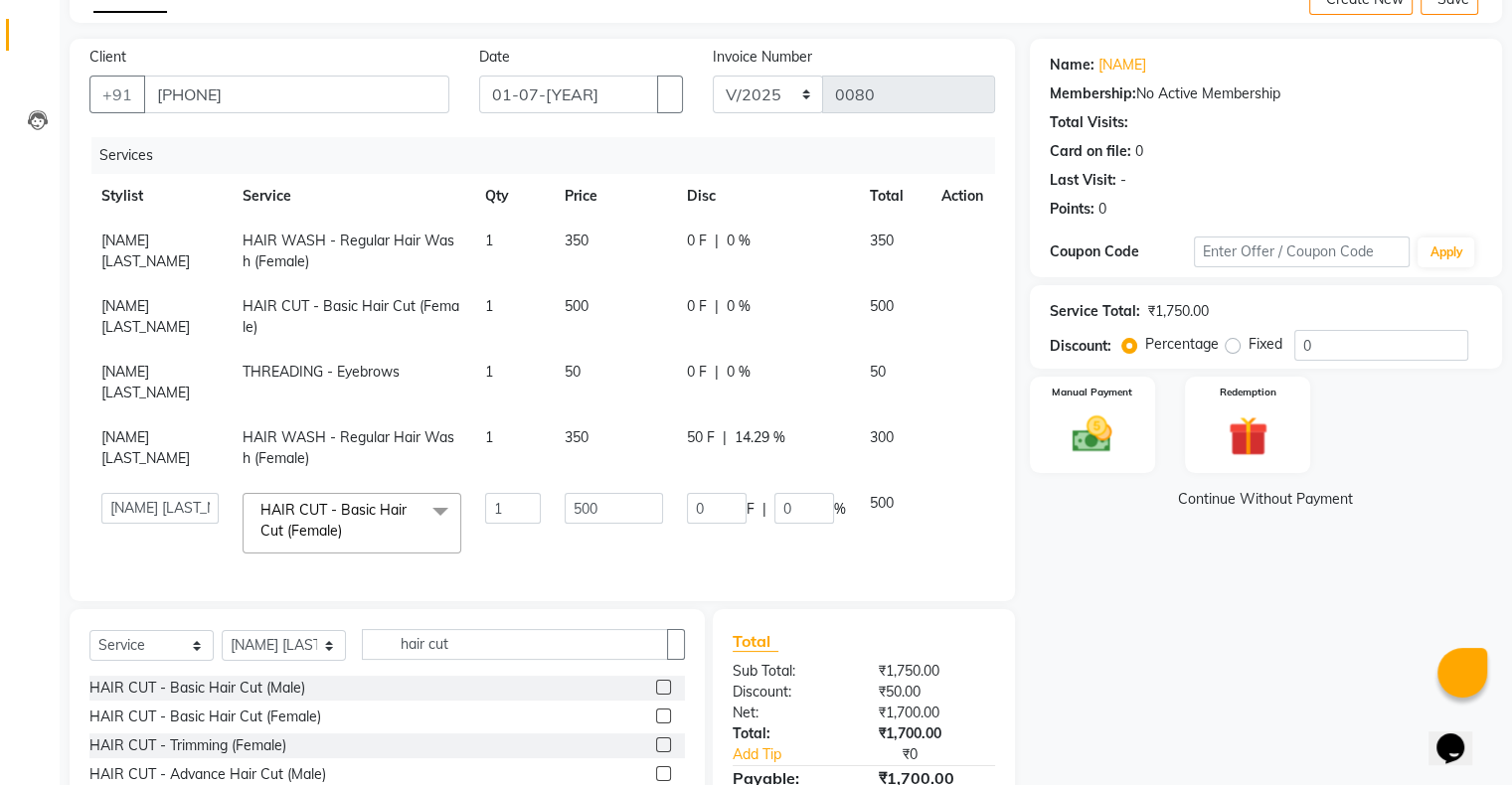 click on "[NAME] HAIR WASH - Regular Hair Wash (Female) 1 350 0 F | 0 % 350 [NAME] HAIR CUT - Basic Hair Cut (Female) x THREADING - Eyebrows THREADING - Upper Lips THREADING - Lower Lips THREADING - Forehead THREADING - Side Locks THREADING - Chin THREADING - Lower Chin THREADING - Lifted Cheeks THREADING - Full Cheeks THREADING - Full Face Regular Wax - Upper Lips Regular Wax - Cheeks Regular Wax - Forehead Regular Wax - Chin Regular Wax - Side Locks Regular Wax - Full Face Regular Wax - Neck Regular Wax - Half Hands Regular Wax - Full Hands Regular Wax - Under Arms Regular Wax - Half Legs Regular Wax - Full Legs Regular Wax - Stomach Regular Wax - Chest Regular Wax - Half Back Regular Wax - Full Back Regular Wax - Full Body Brazilian/Rica Wax - Upper Lips 1 0" at bounding box center [542, 392] 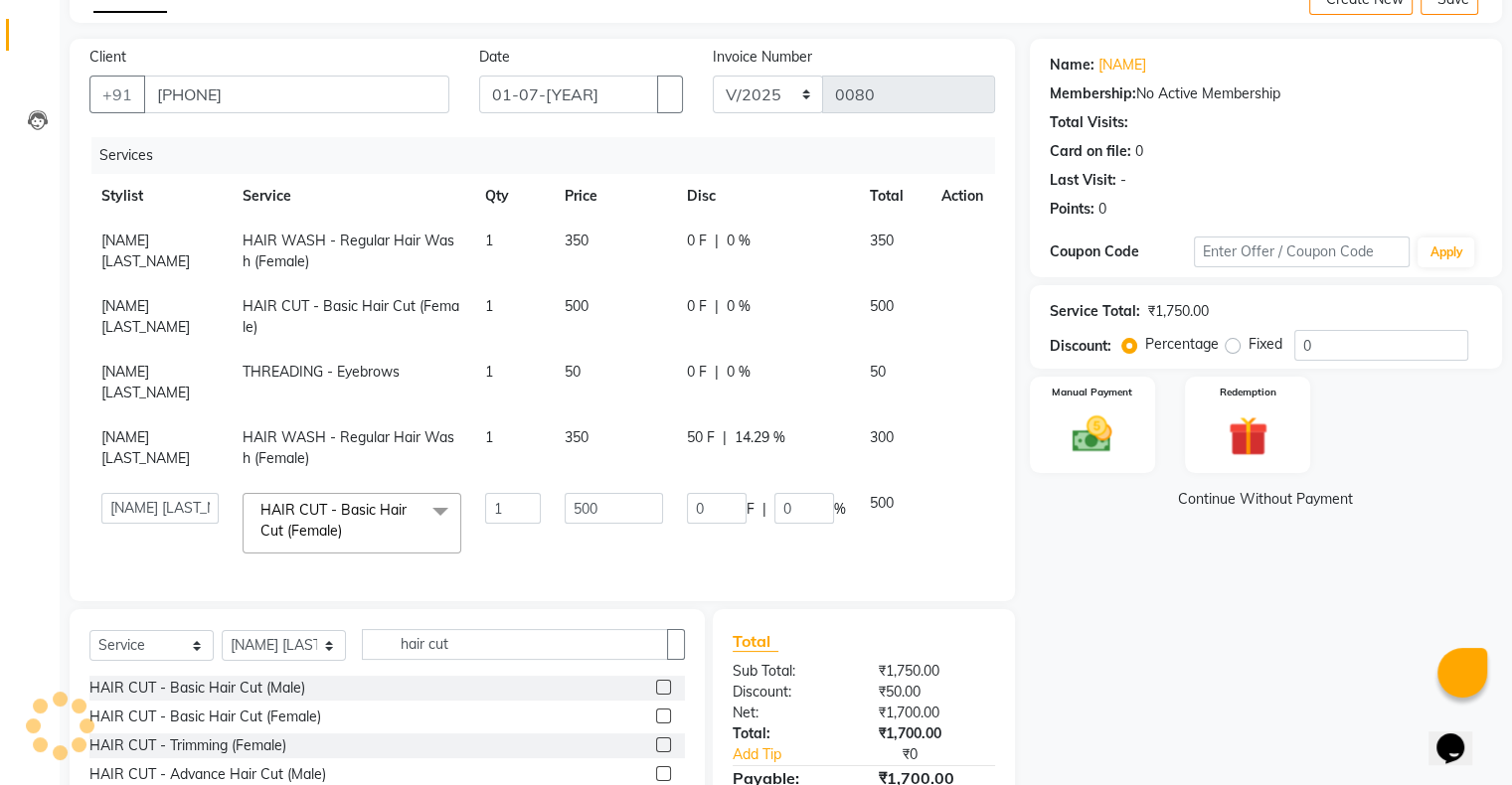 click on "0 F" at bounding box center [697, 240] 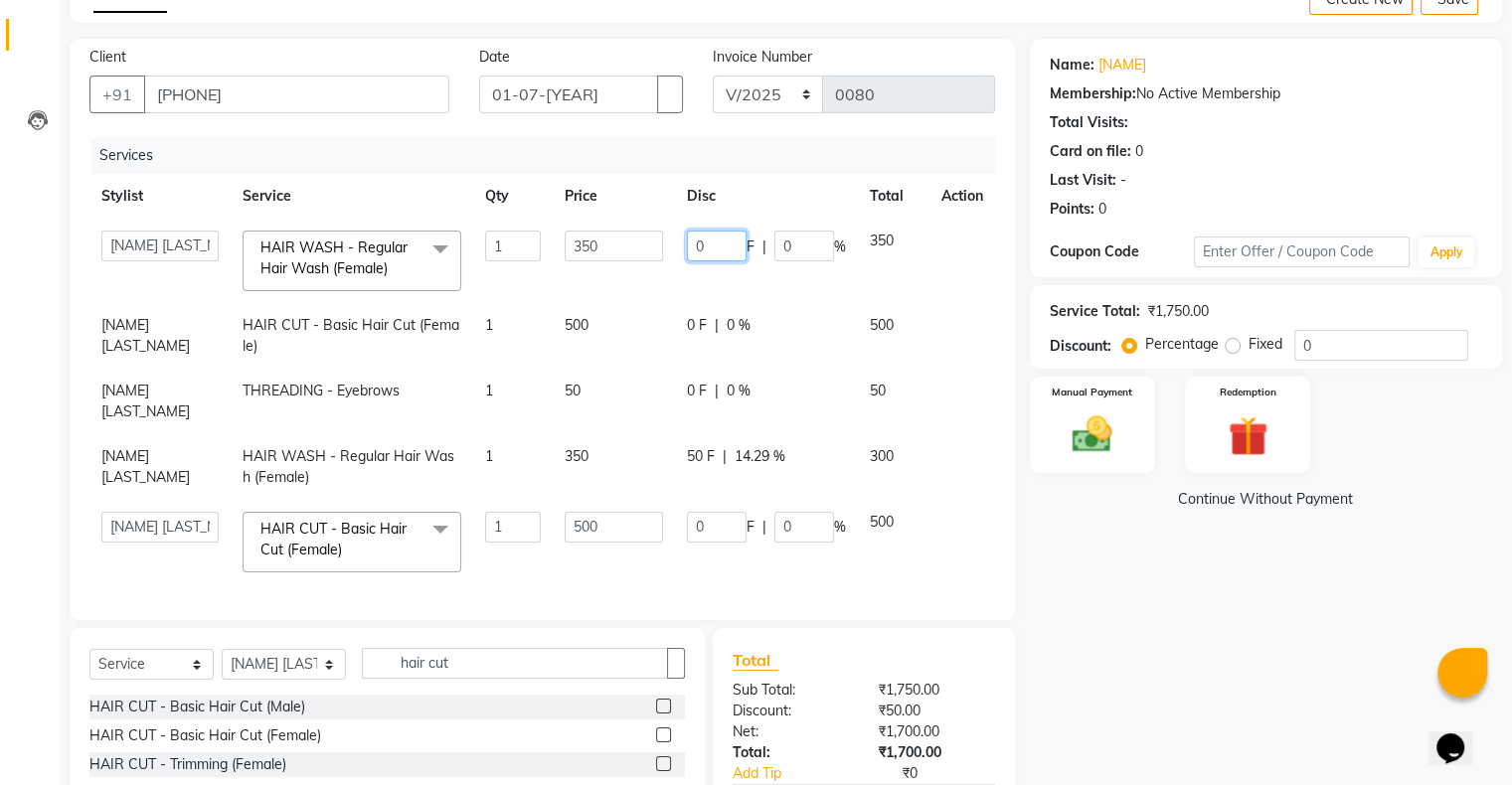 click on "0" at bounding box center (717, 245) 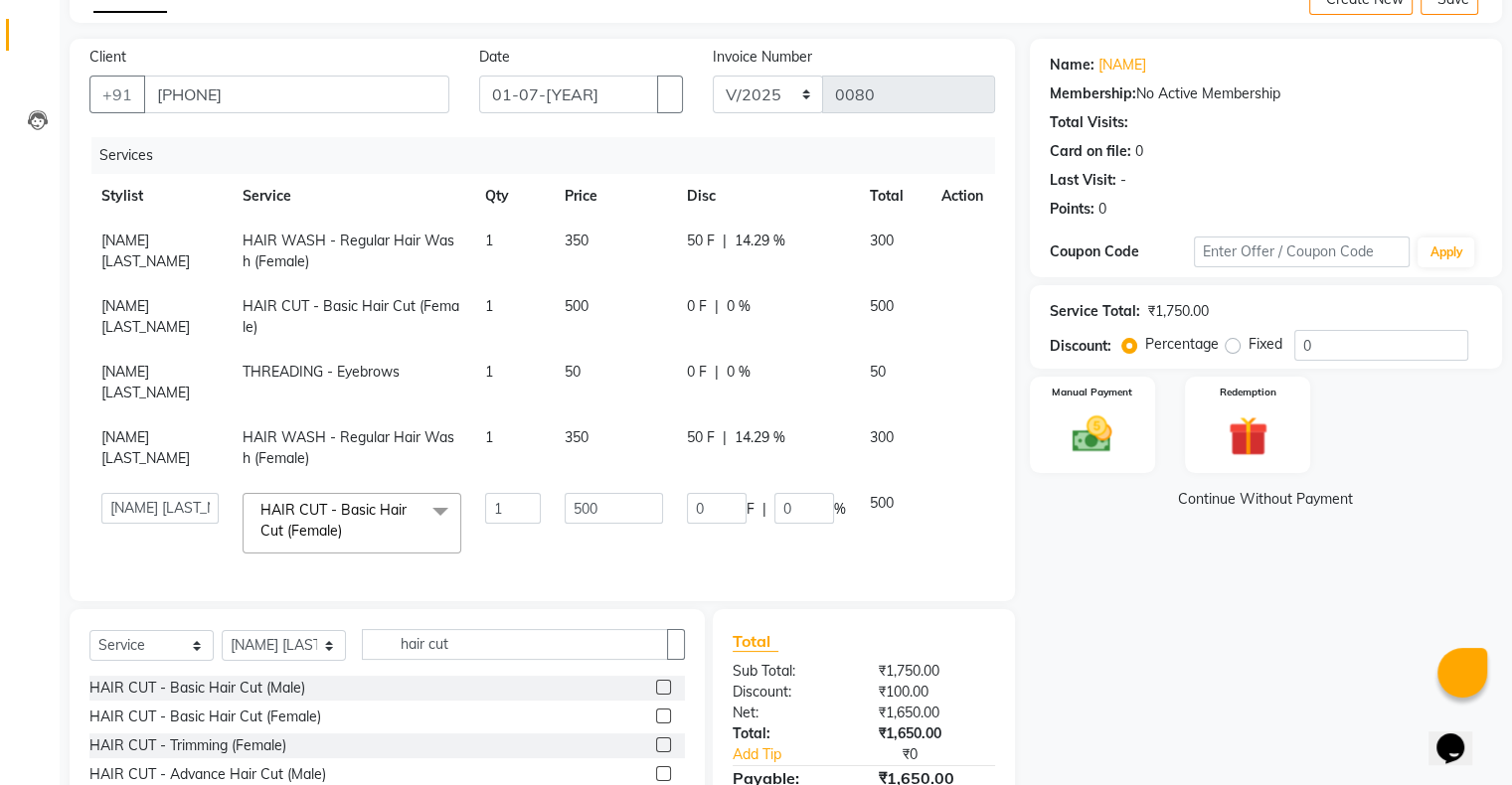 click on "Services Stylist Service Qty Price Disc Total Action [NAME]  HAIR WASH - Regular Hair Wash (Female) 1 [PRICE] [DISCOUNT] F | [PERCENTAGE] [PRICE] [NAME]  HAIR CUT - Basic Hair Cut (Female) 1 [PRICE] 0 F | 0 % [PRICE] [NAME] [NAME] THREADING - Eyebrows 1 [PRICE] 0 F | 0 % [PRICE] [NAME] [NAME] HAIR WASH - Regular Hair Wash (Female) 1 [PRICE] [DISCOUNT] F | [PERCENTAGE] [PRICE]  [NAME]   [NAME]   [NAME]   HAIR CUT - Basic Hair Cut (Female)  x THREADING - Eyebrows THREADING - Upper Lips THREADING - Lower Lips THREADING - Forehead THREADING - Side Locks THREADING - Chin THREADING - Lower Chin THREADING - Lifted Cheeks THREADING - Full Cheeks THREADING - Full Face Regular Wax - Upper Lips Regular Wax - Cheeks Regular Wax - Forehead Regular Wax - Chin Regular Wax - Side Locks Regular Wax - Full Face Regular Wax - Neck Regular Wax - Half Hands Regular Wax - Full Hands Regular Wax - Under Arms Regular Wax - Half Legs Regular Wax - Full Legs Regular Wax - Stomach Regular Wax - Chest Regular Wax - Half Back Regular Wax - Full Back 1" at bounding box center [542, 359] 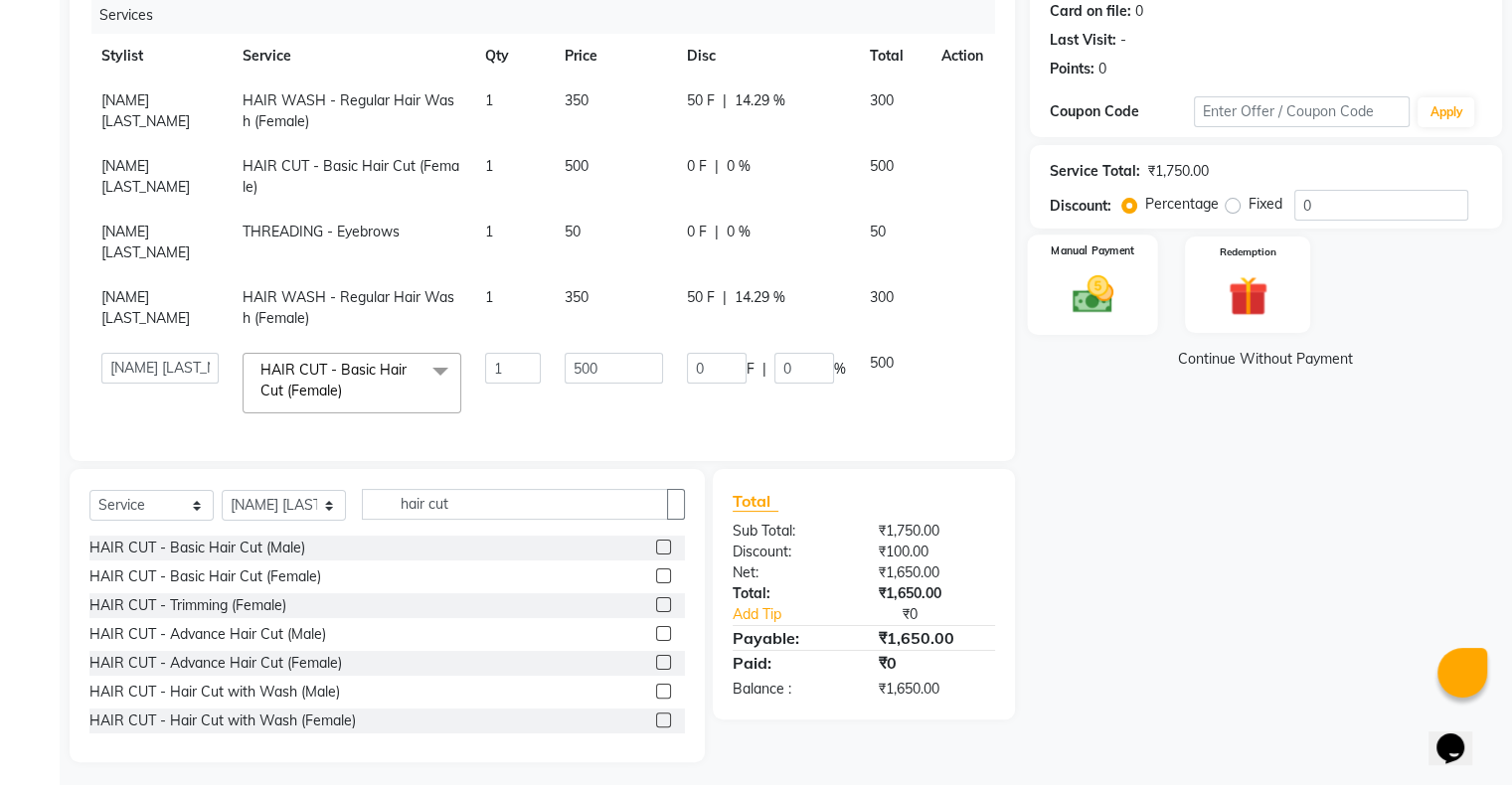 click at bounding box center (1092, 294) 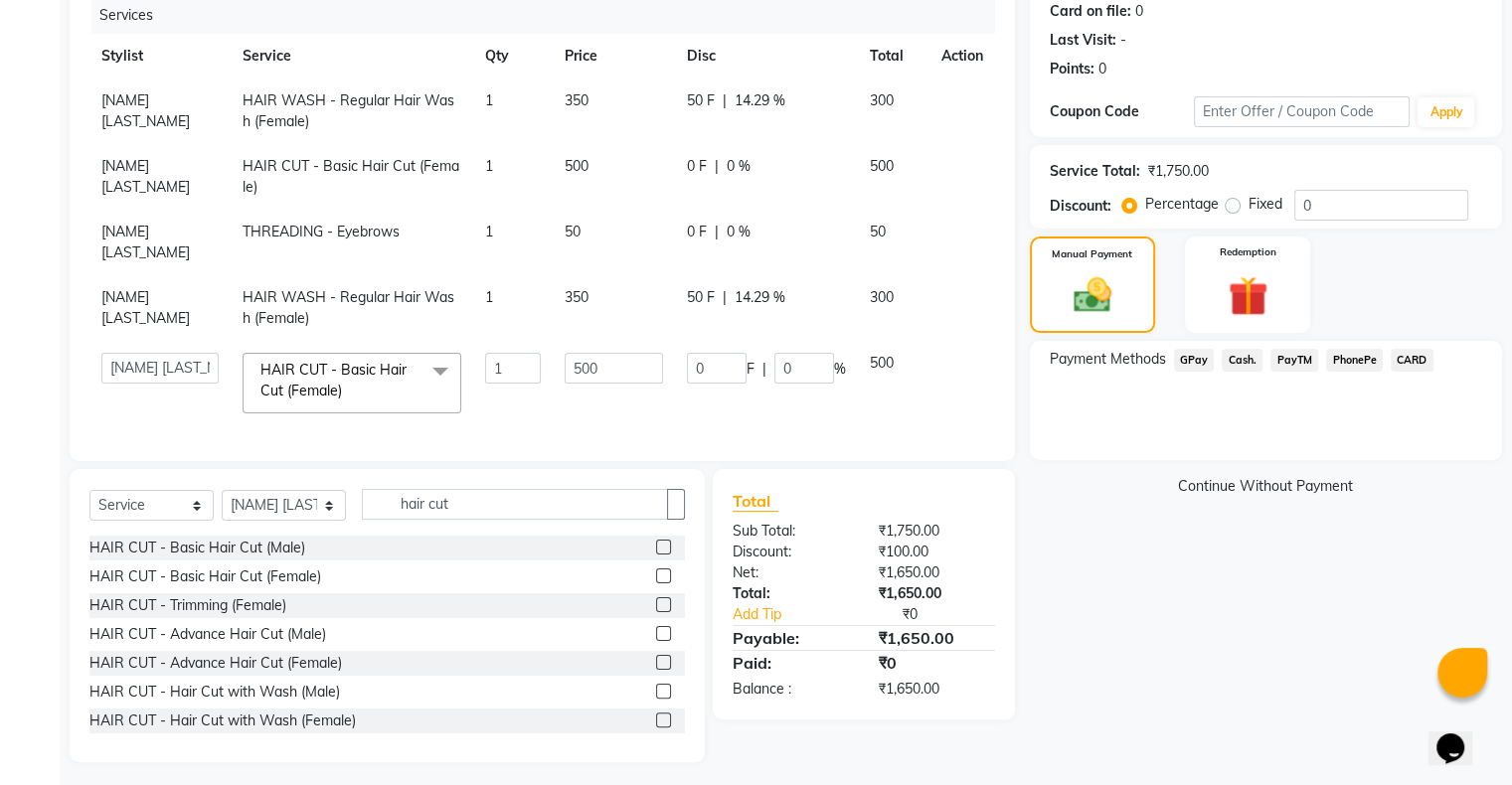 click on "PayTM" at bounding box center [1194, 360] 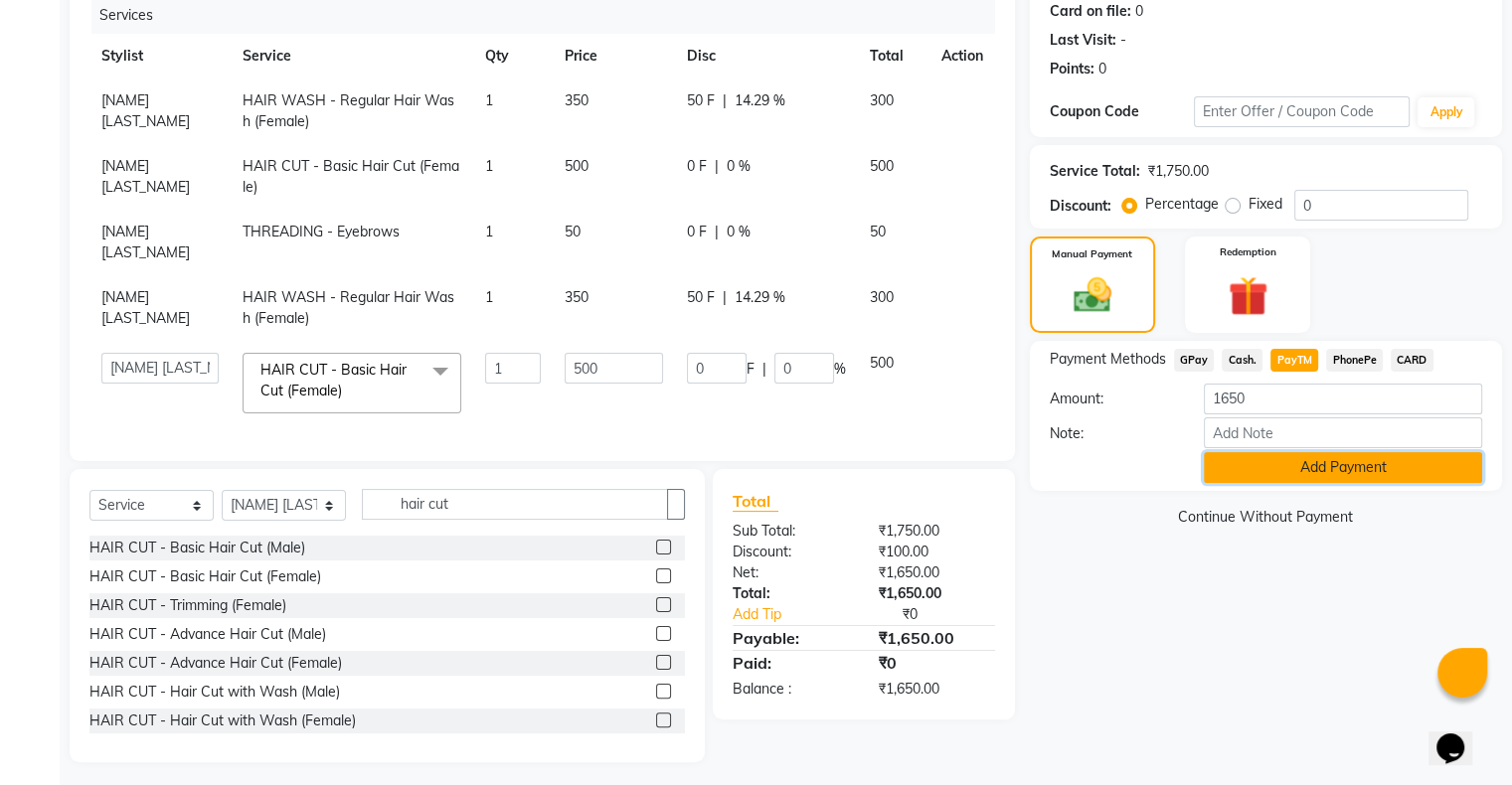 click on "Add Payment" at bounding box center (1343, 467) 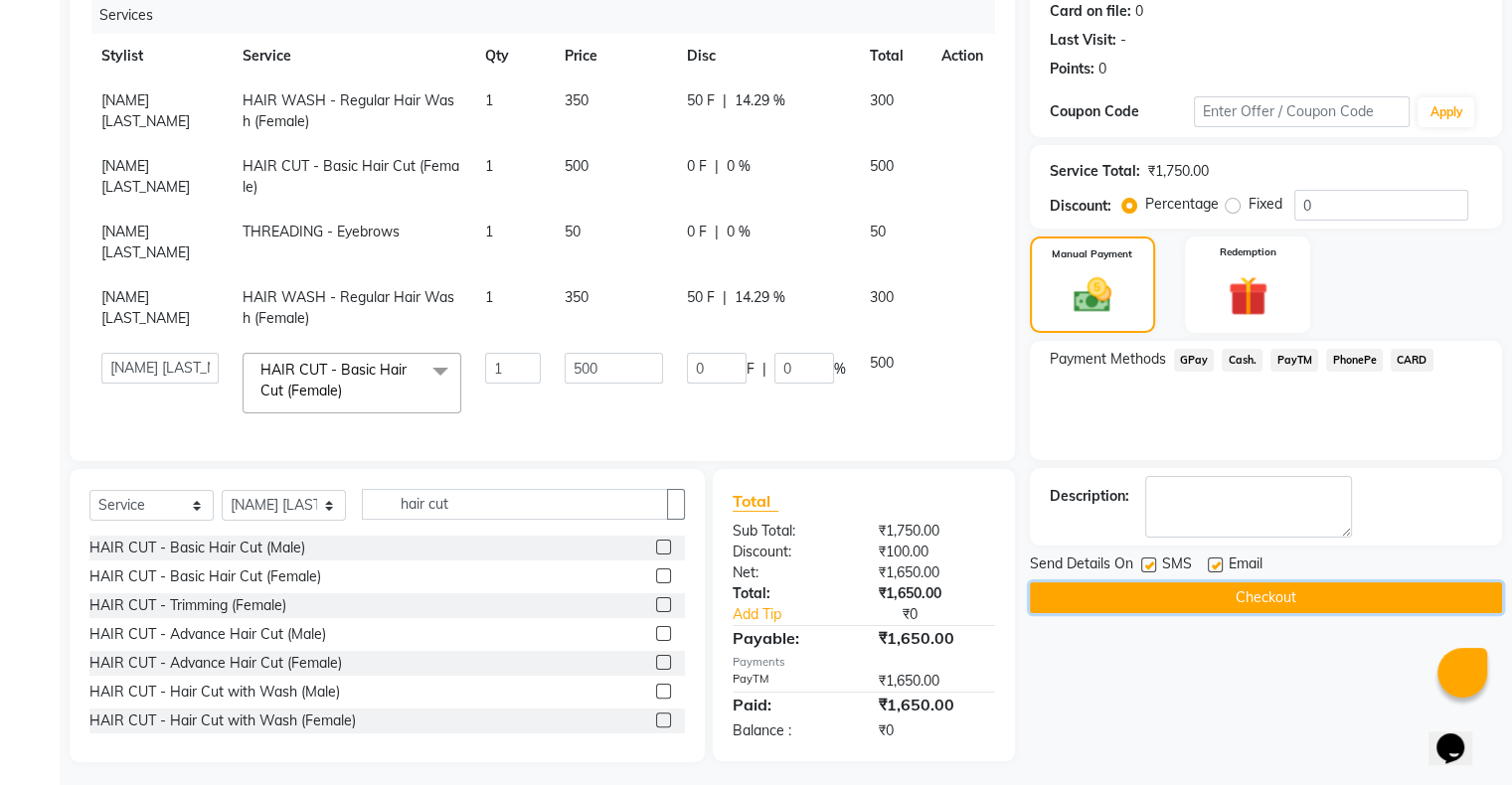 click on "Checkout" at bounding box center (1265, 597) 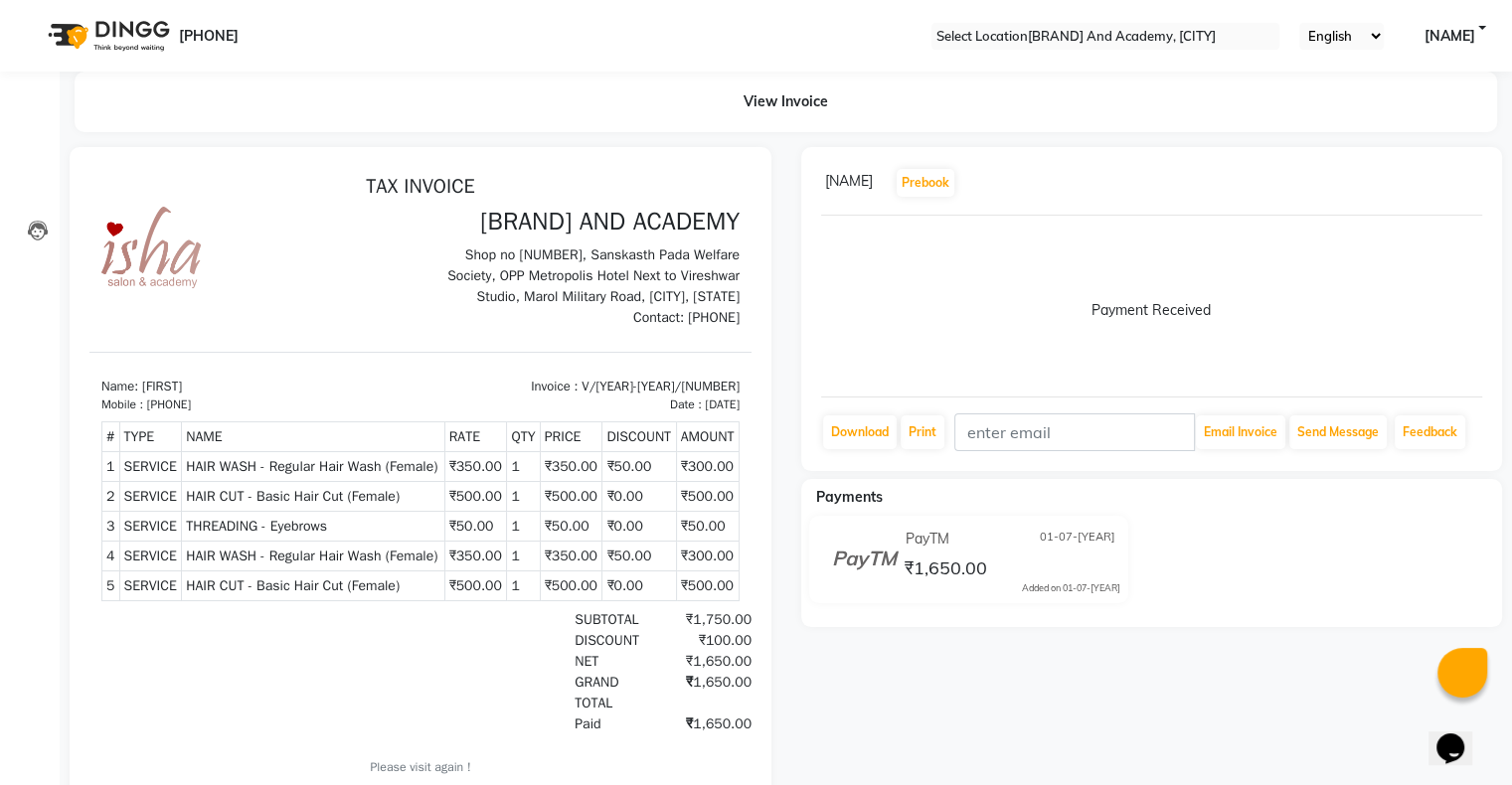 scroll, scrollTop: 0, scrollLeft: 0, axis: both 